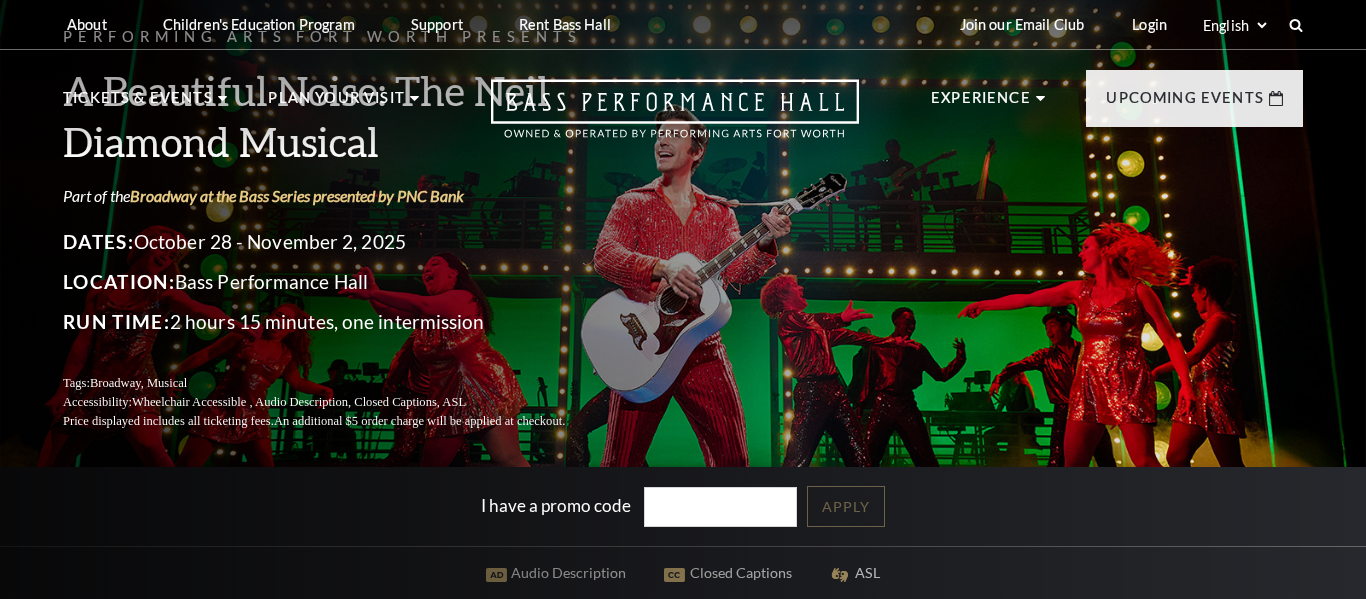 scroll, scrollTop: 0, scrollLeft: 0, axis: both 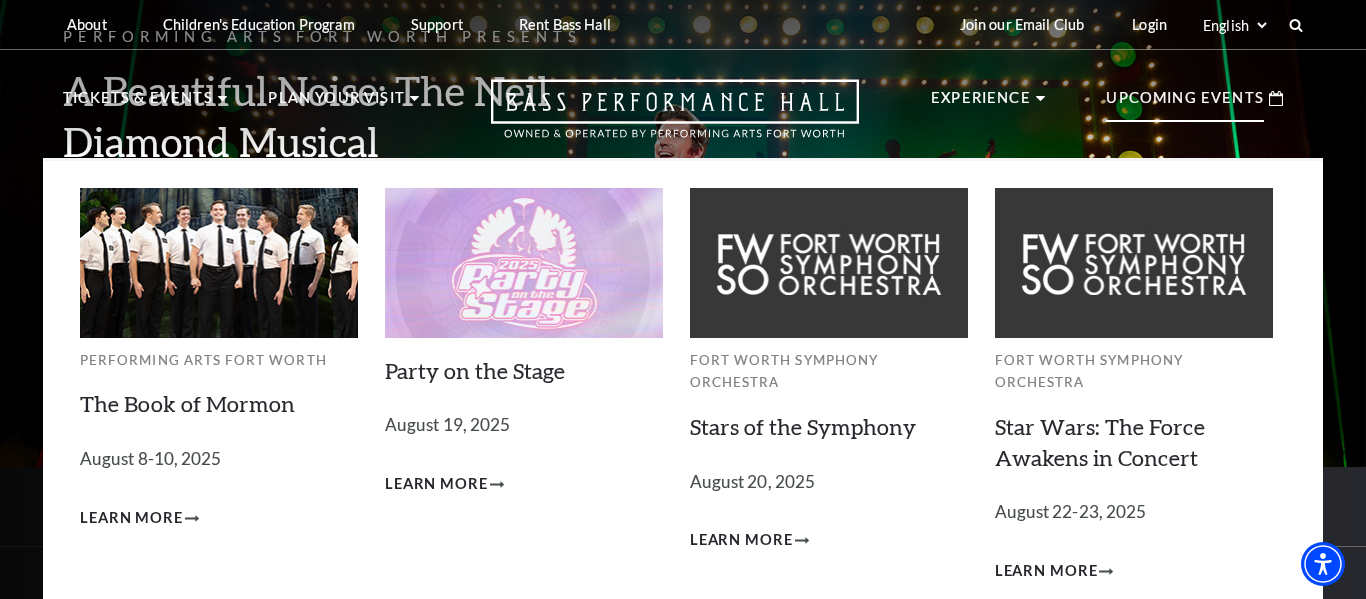 click on "Upcoming Events" at bounding box center (1185, 104) 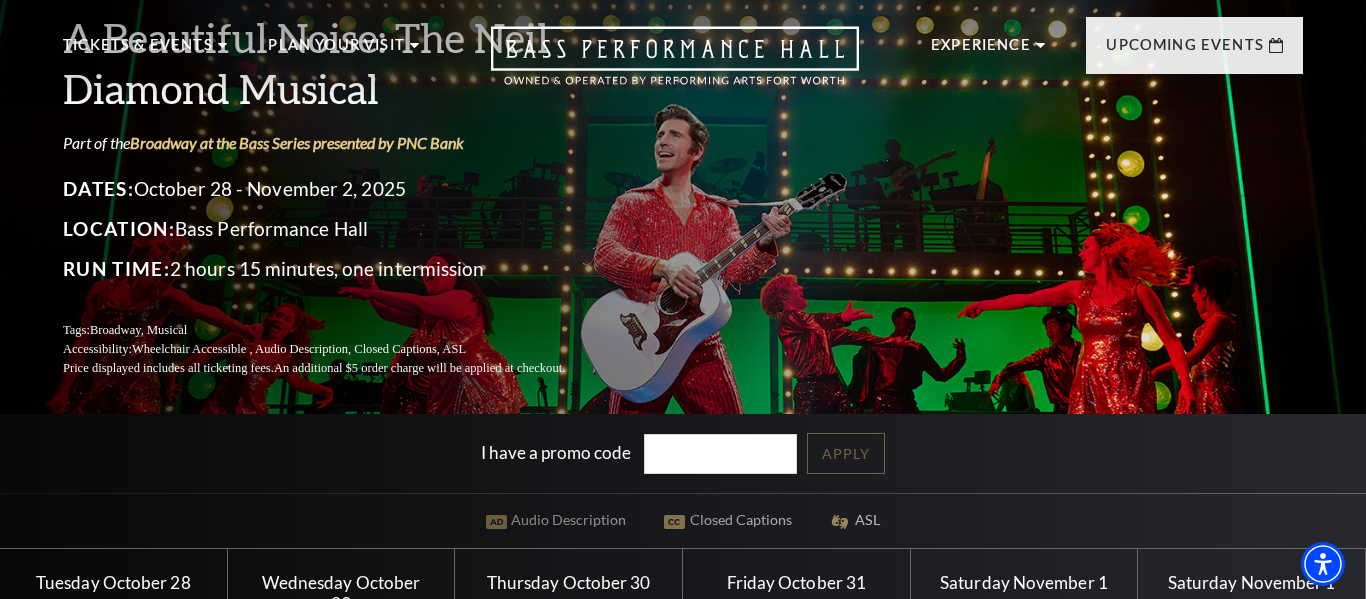 scroll, scrollTop: 0, scrollLeft: 0, axis: both 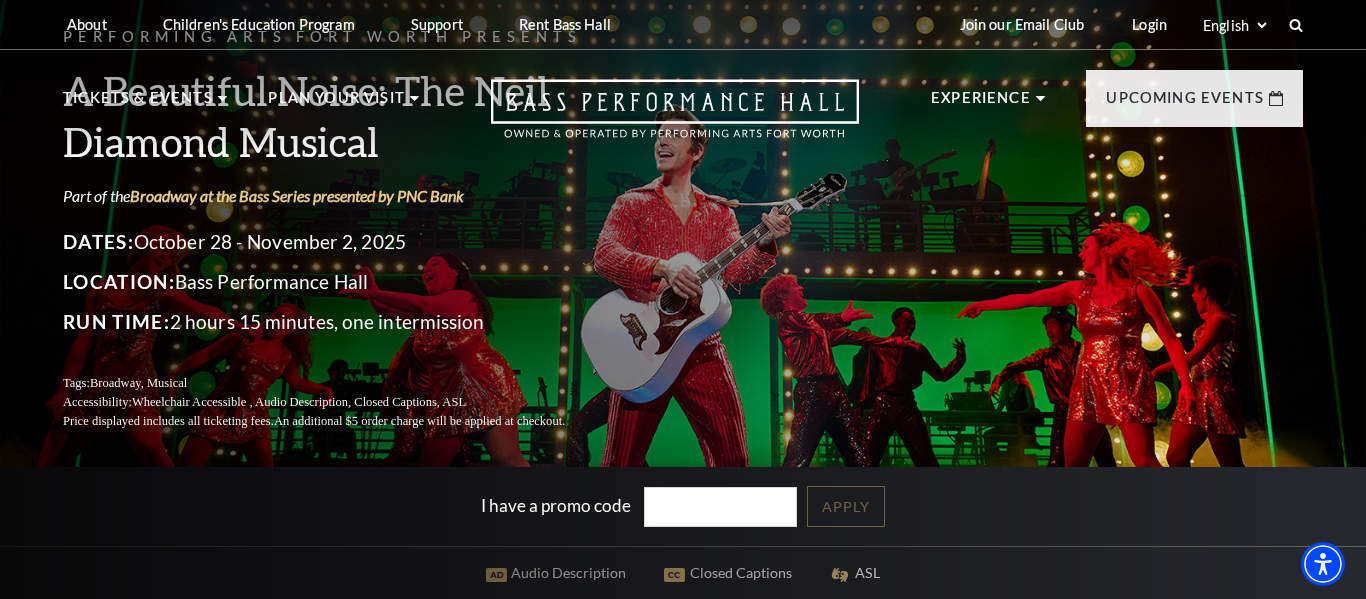 click on "I have a promo code     Apply" at bounding box center [683, 506] 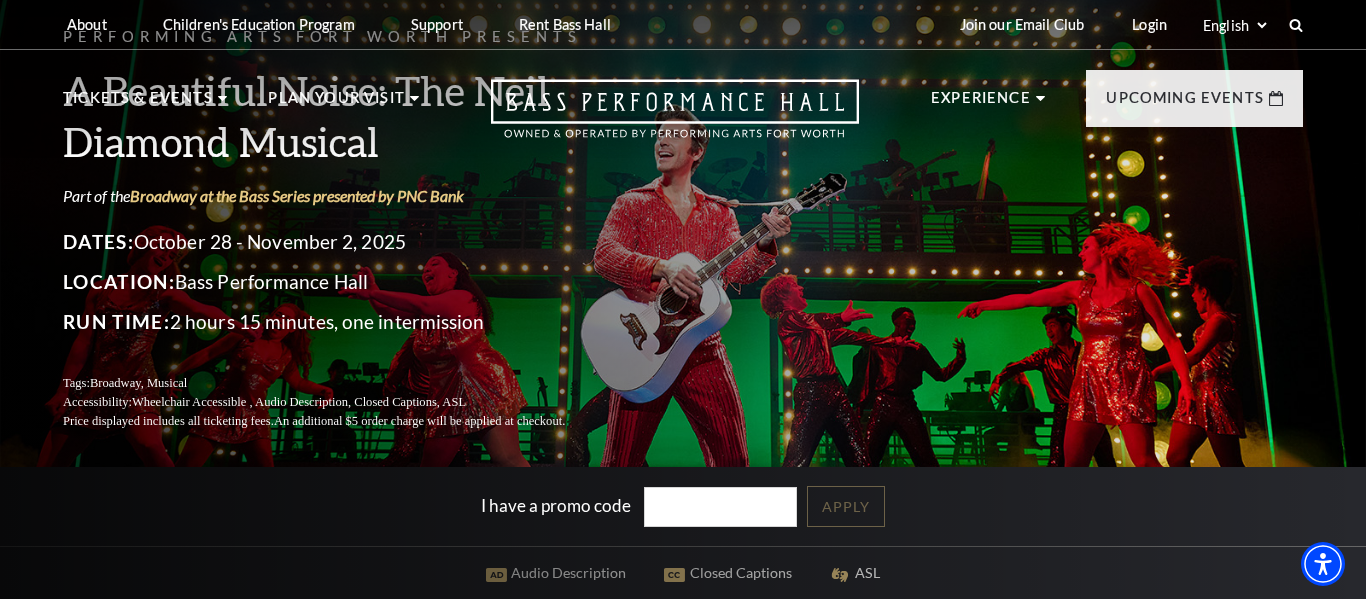 click on "I have a promo code     Apply" at bounding box center [683, 506] 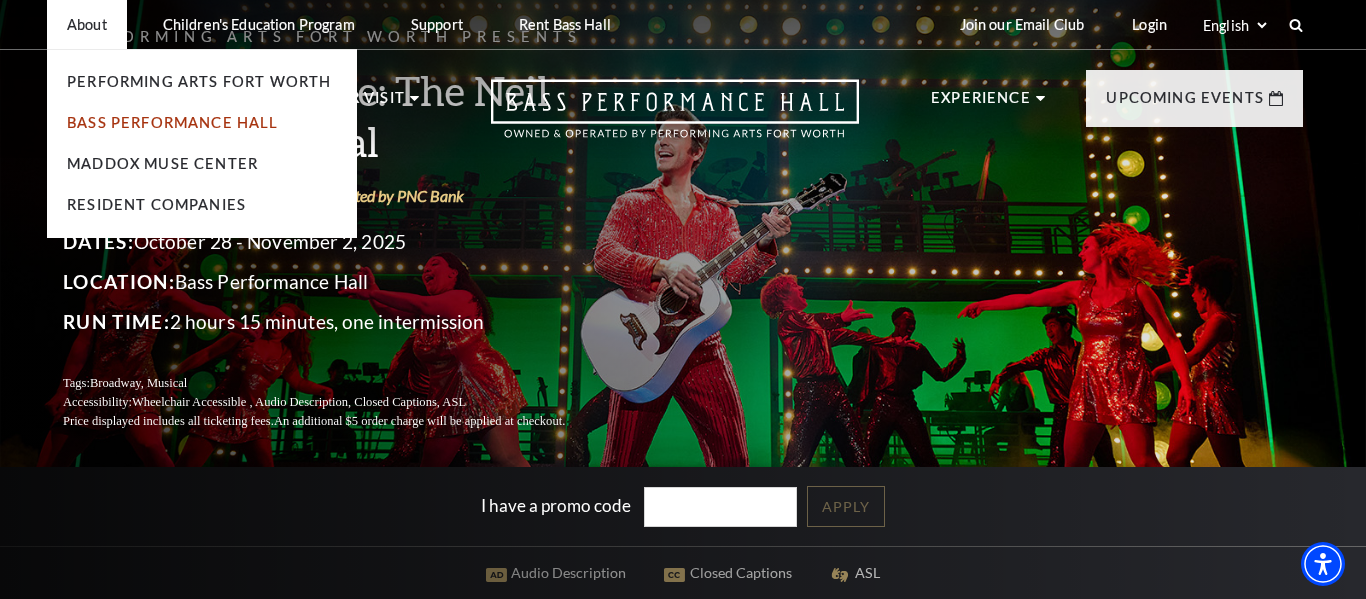 click on "Bass Performance Hall" at bounding box center [173, 122] 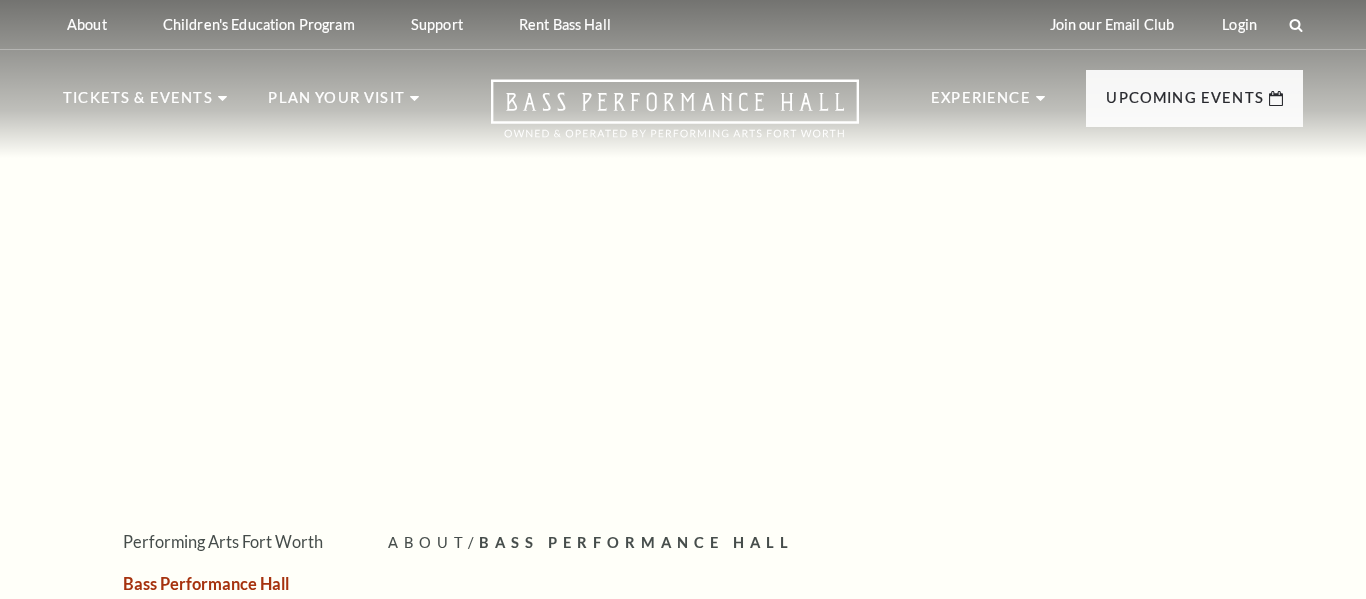 scroll, scrollTop: 0, scrollLeft: 0, axis: both 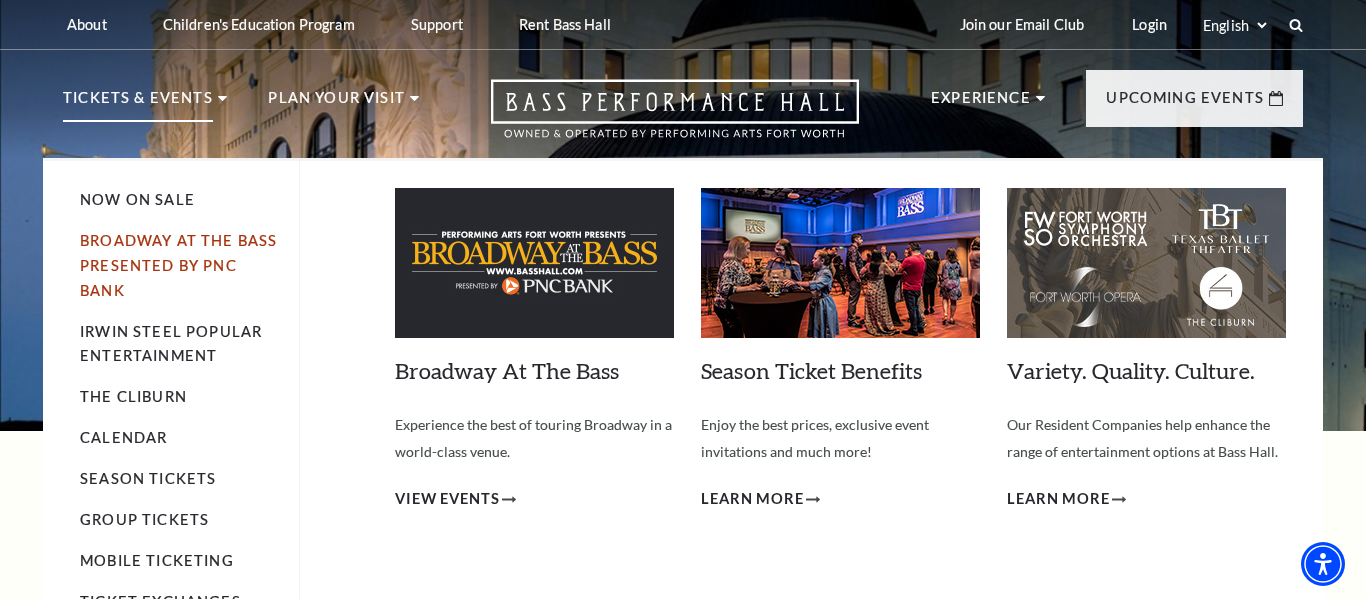 click on "Broadway At The Bass presented by PNC Bank" at bounding box center [178, 265] 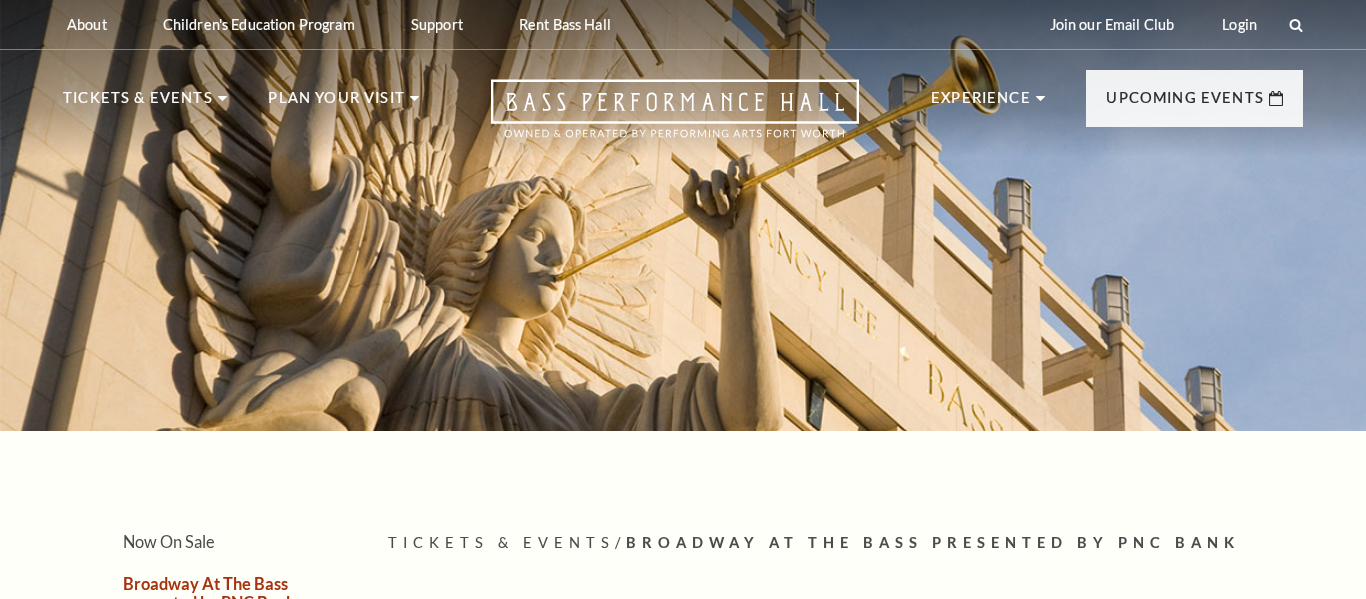 scroll, scrollTop: 0, scrollLeft: 0, axis: both 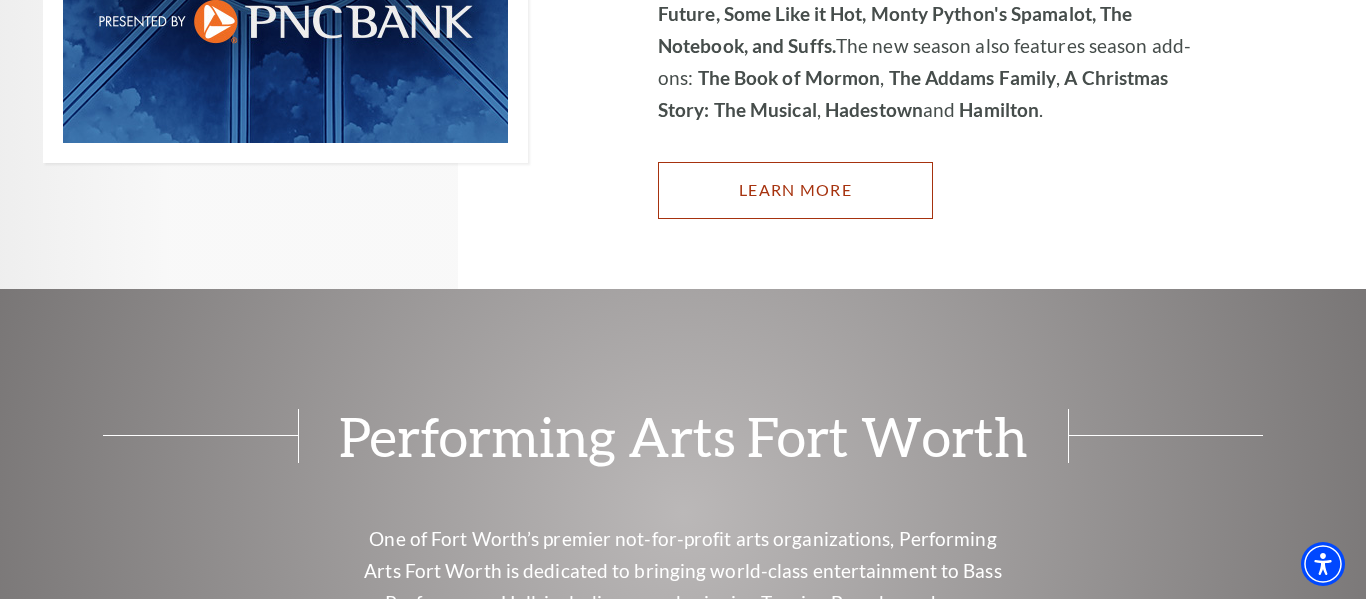 click on "Learn More" at bounding box center [795, 190] 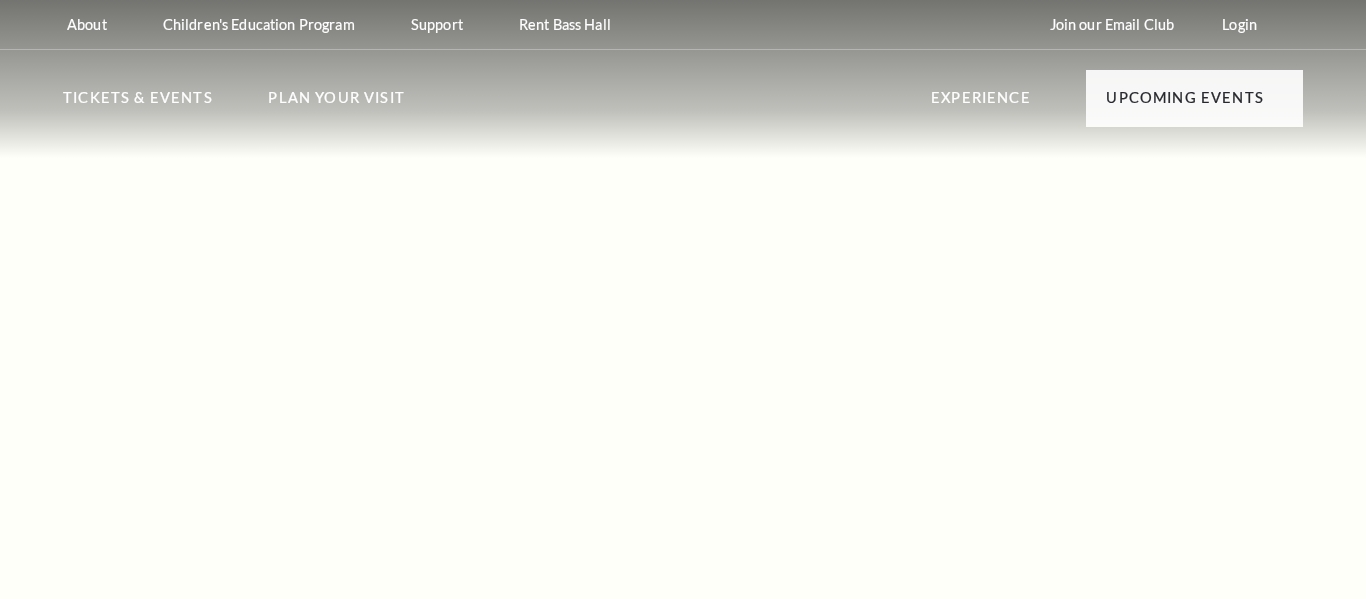 scroll, scrollTop: 0, scrollLeft: 0, axis: both 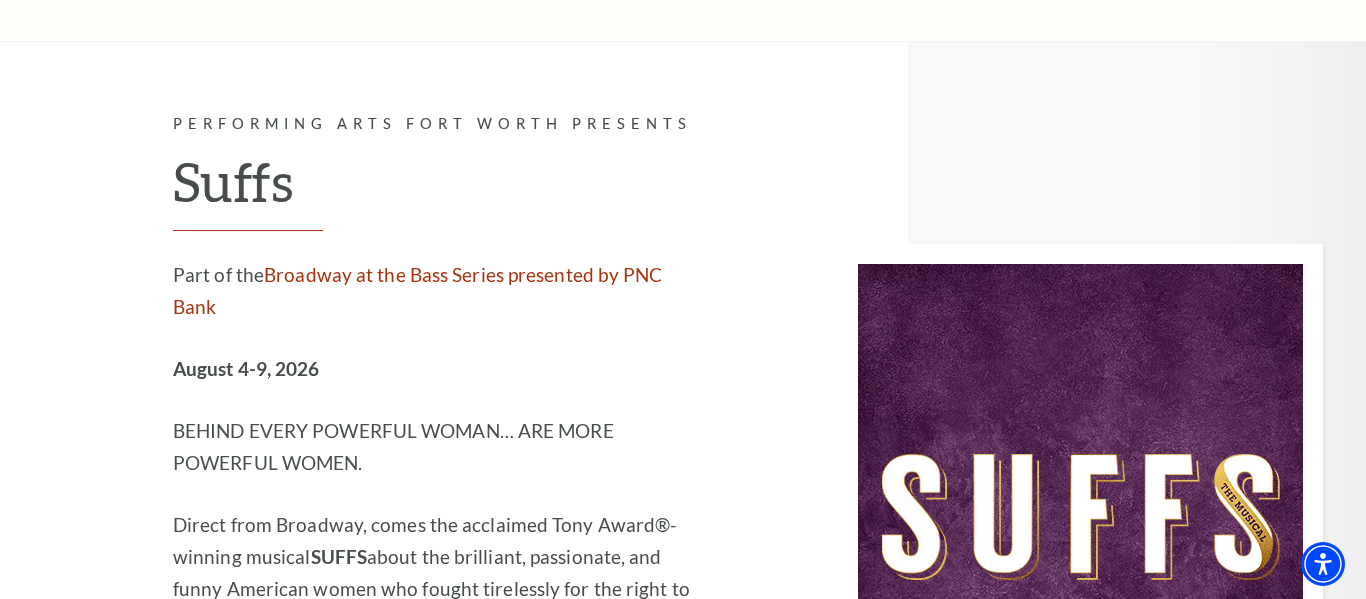 click on "Learn More" at bounding box center [310, 893] 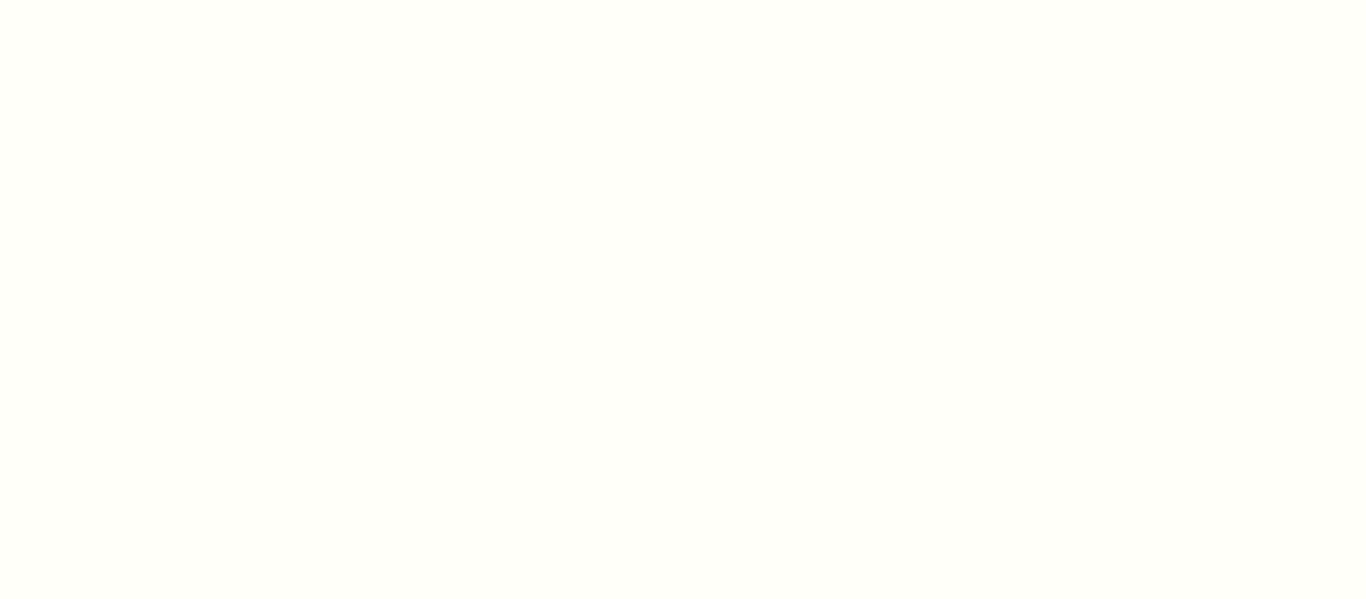 scroll, scrollTop: 0, scrollLeft: 0, axis: both 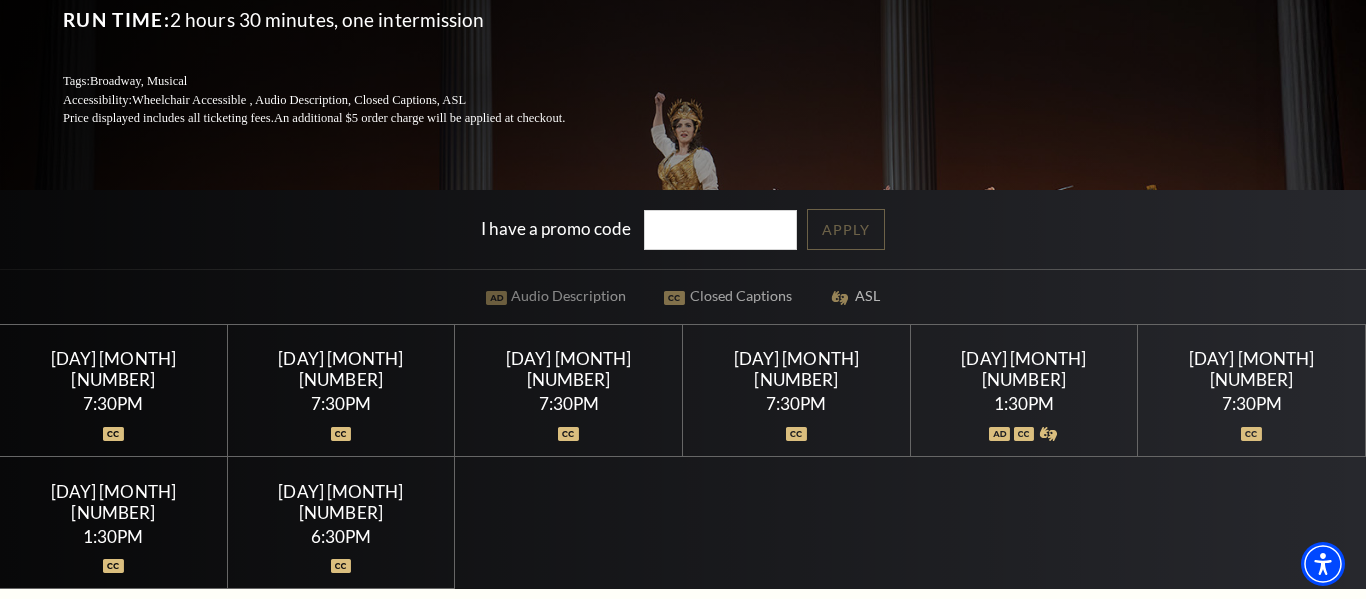click on "1:30PM" at bounding box center (1023, 403) 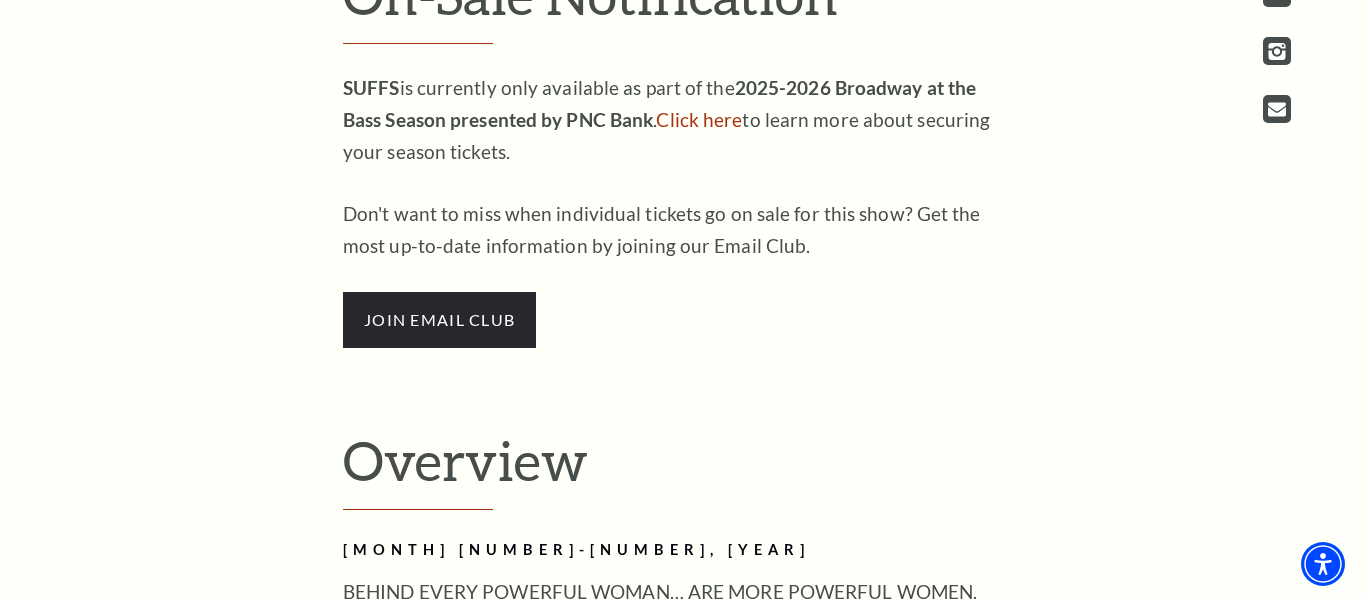 scroll, scrollTop: 1091, scrollLeft: 0, axis: vertical 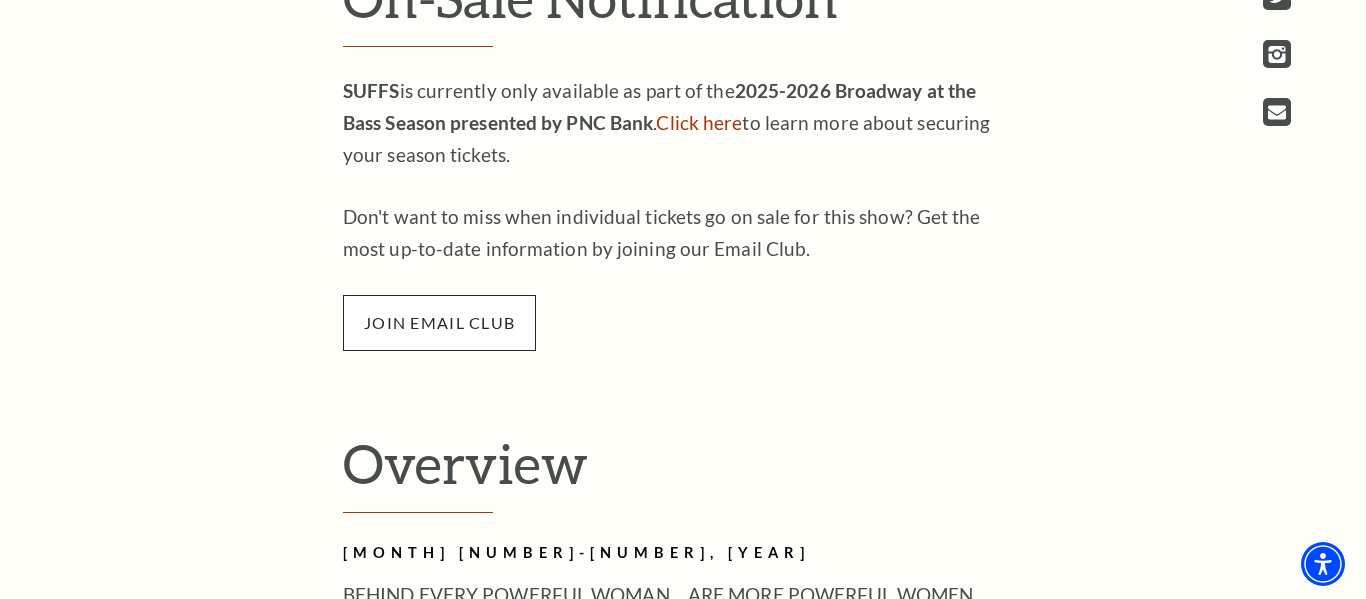 click on "join email club" at bounding box center (439, 323) 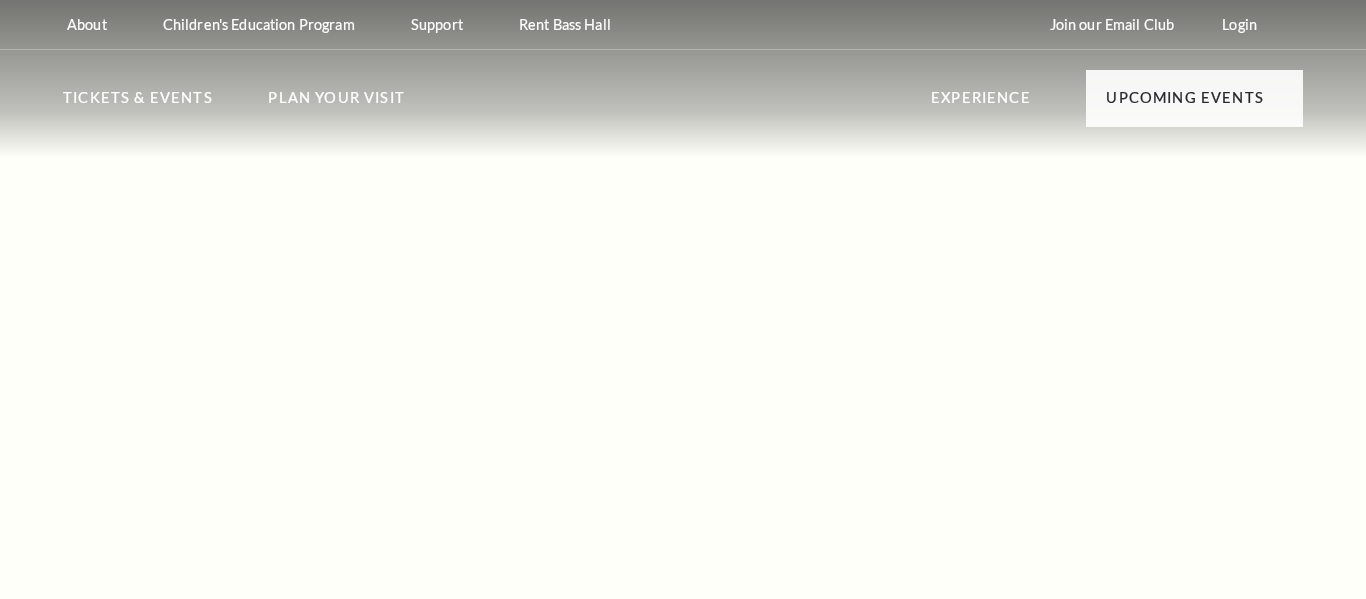 scroll, scrollTop: 0, scrollLeft: 0, axis: both 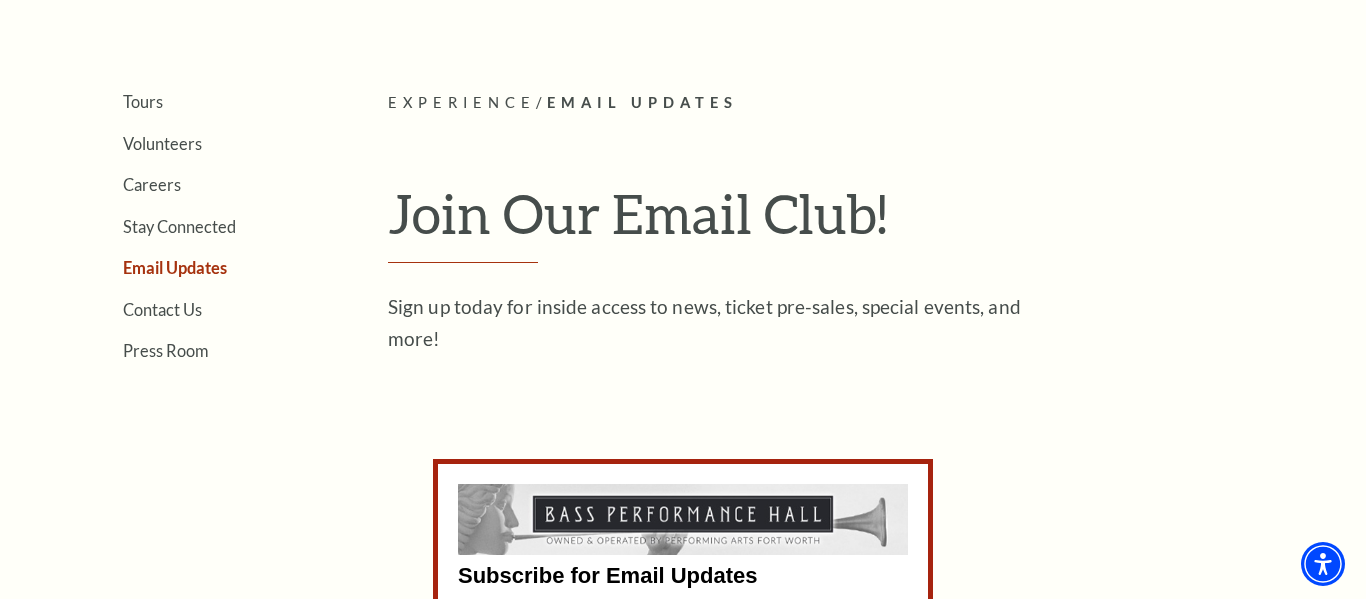 click on "Email Updates" at bounding box center (175, 267) 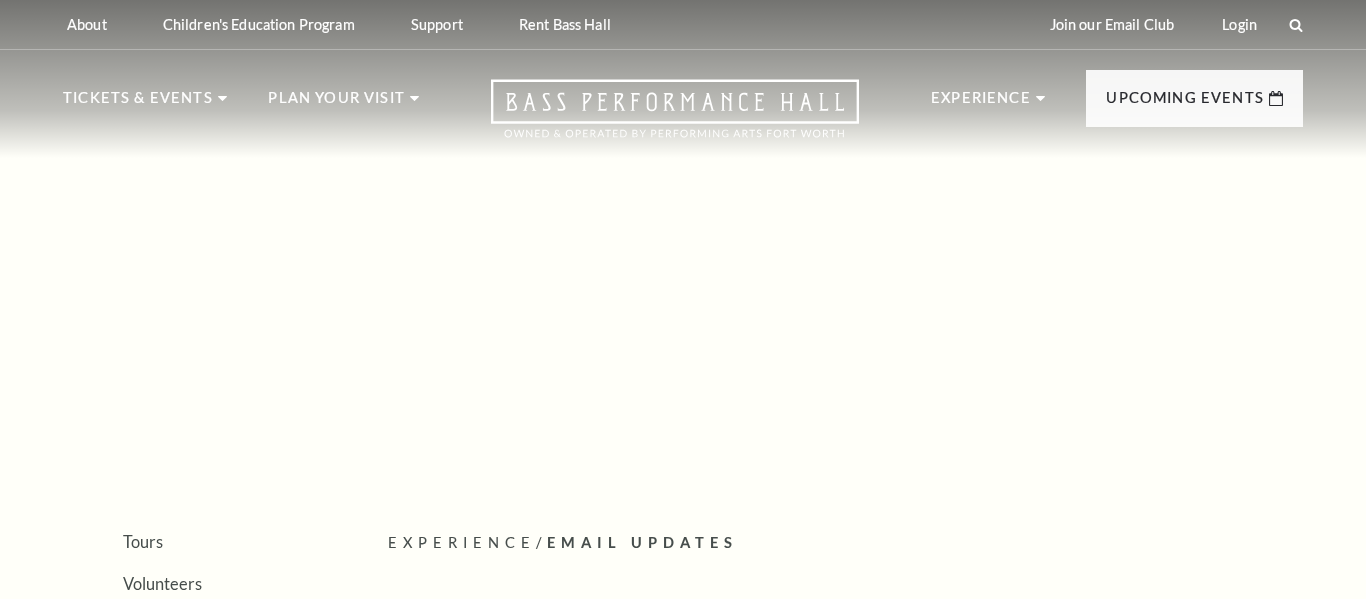 scroll, scrollTop: 0, scrollLeft: 0, axis: both 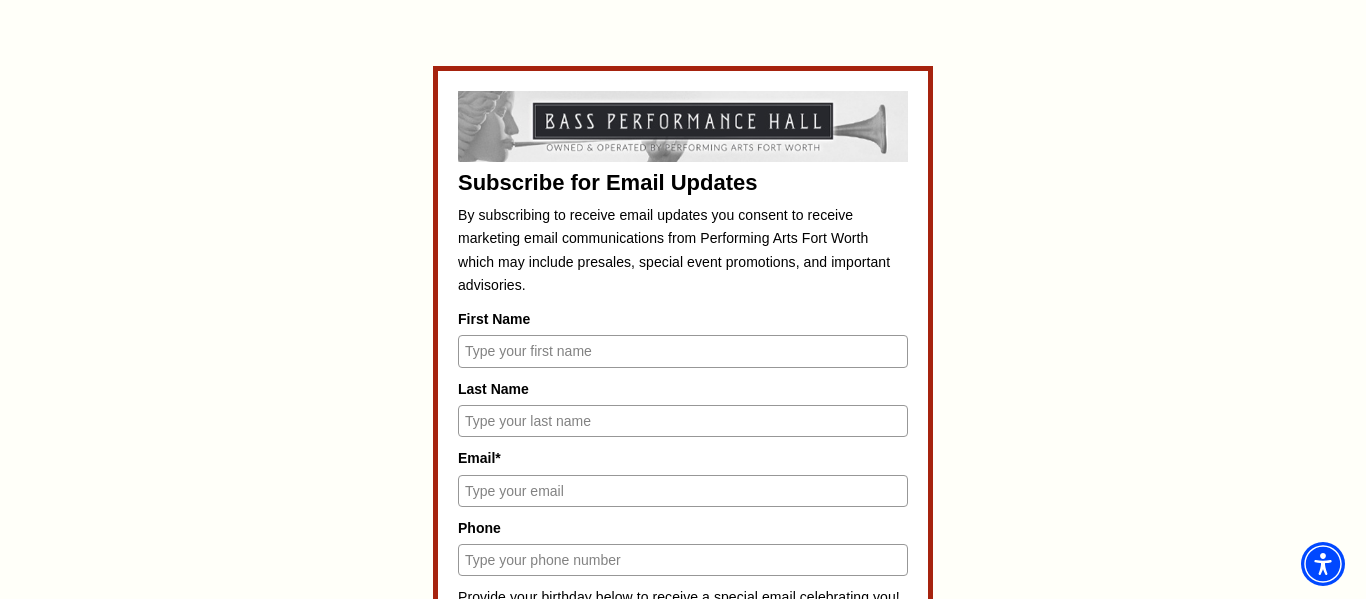 click on "First Name" at bounding box center (683, 351) 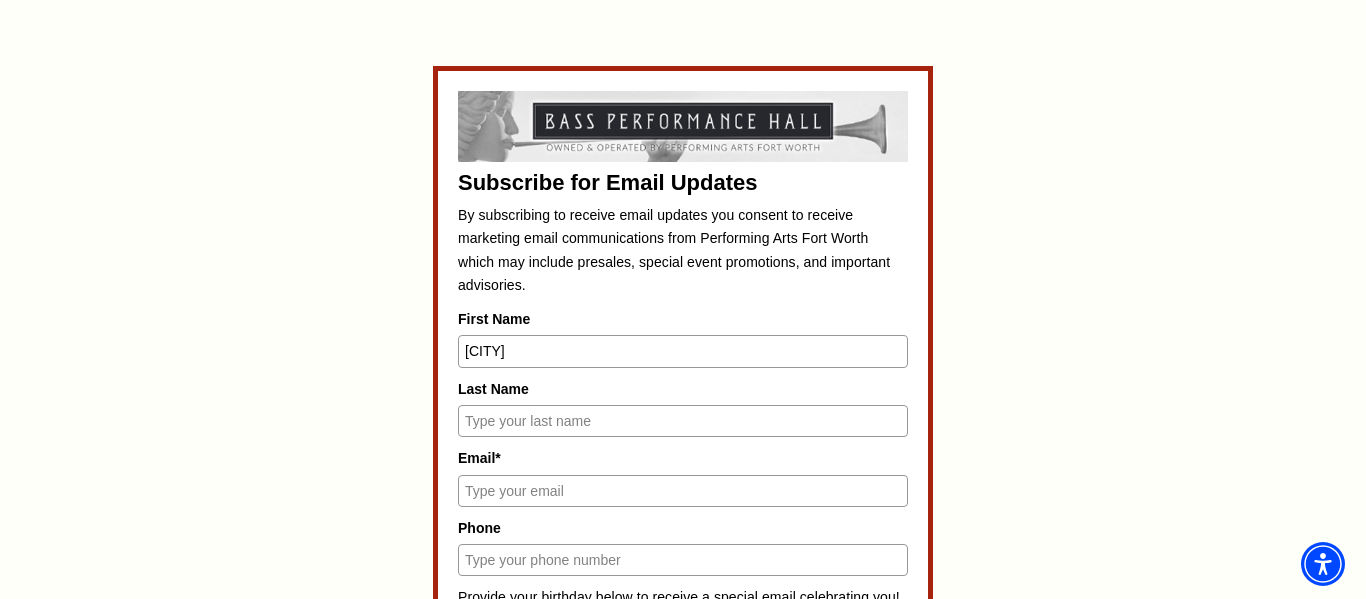 type on "Charlotte" 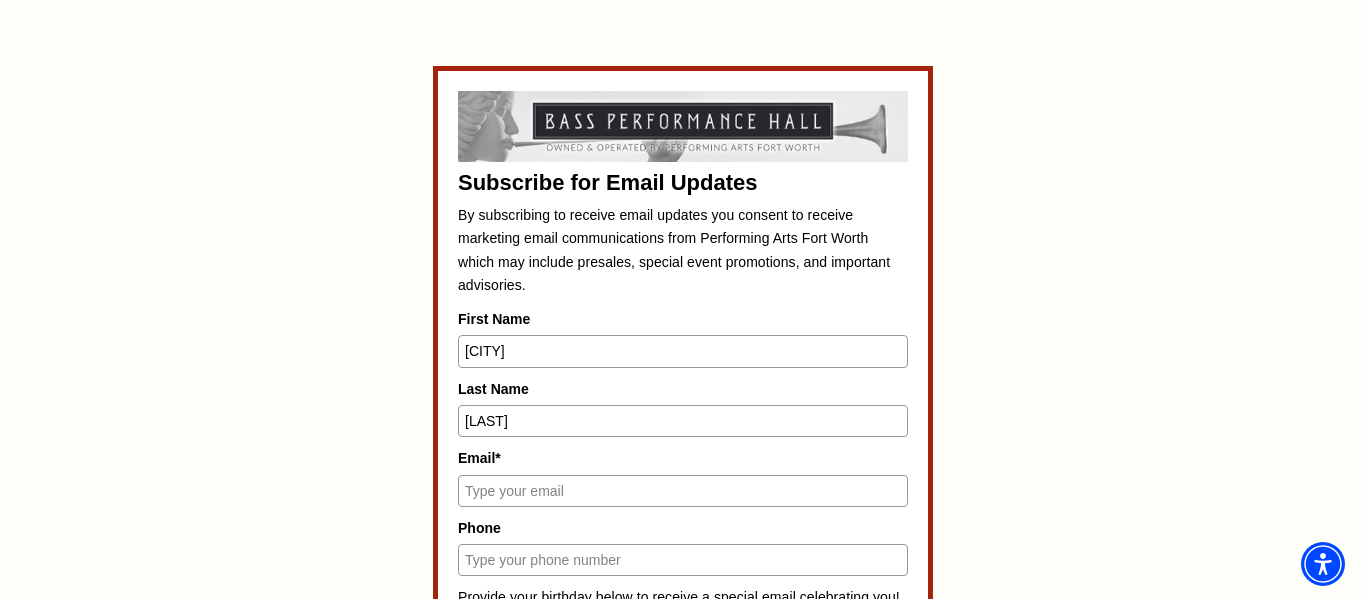 type on "Fox" 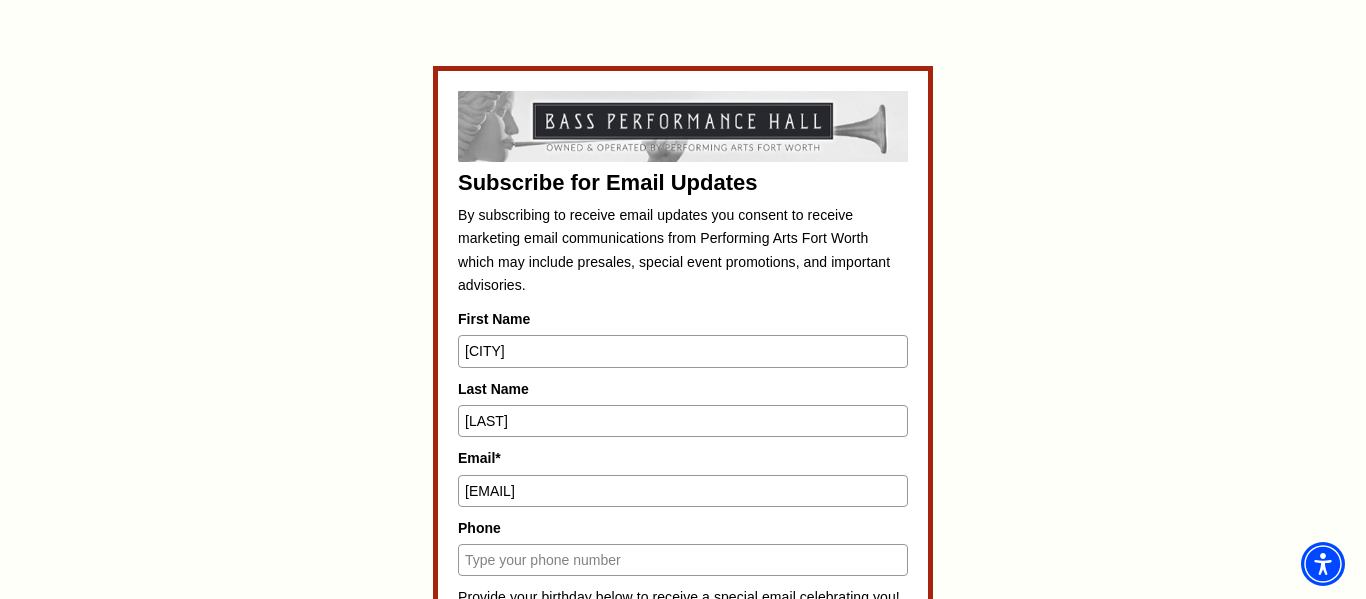 type on "cjfox63@gmail.com" 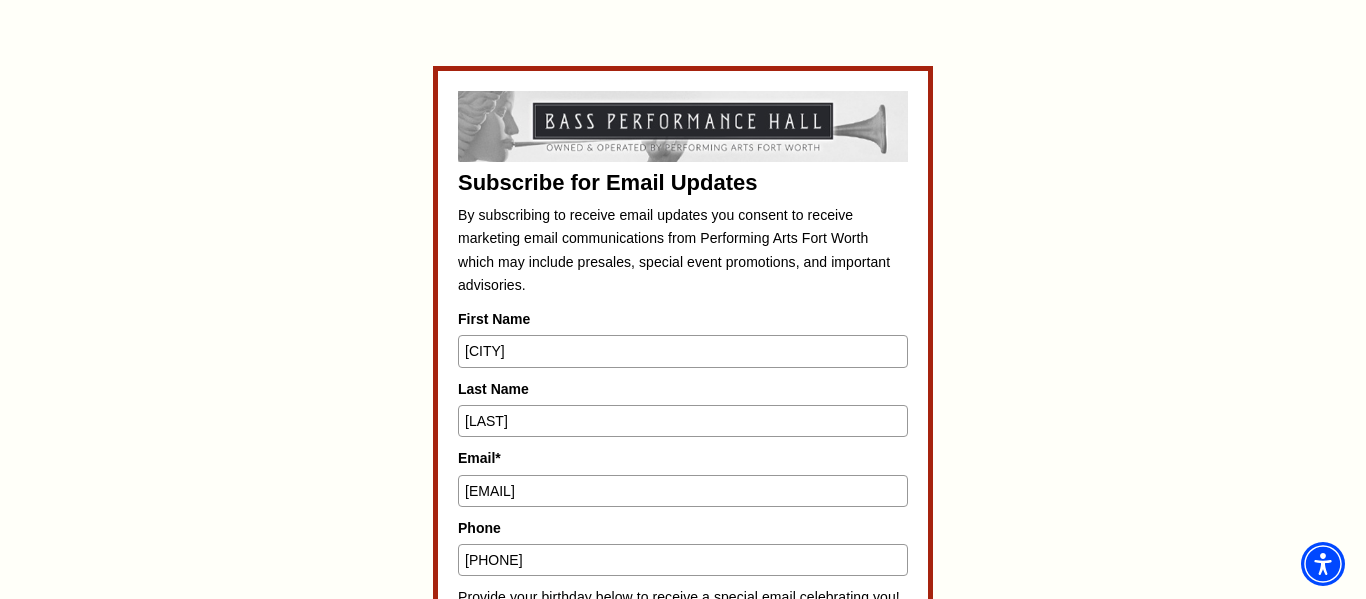 type on "325-829-1253" 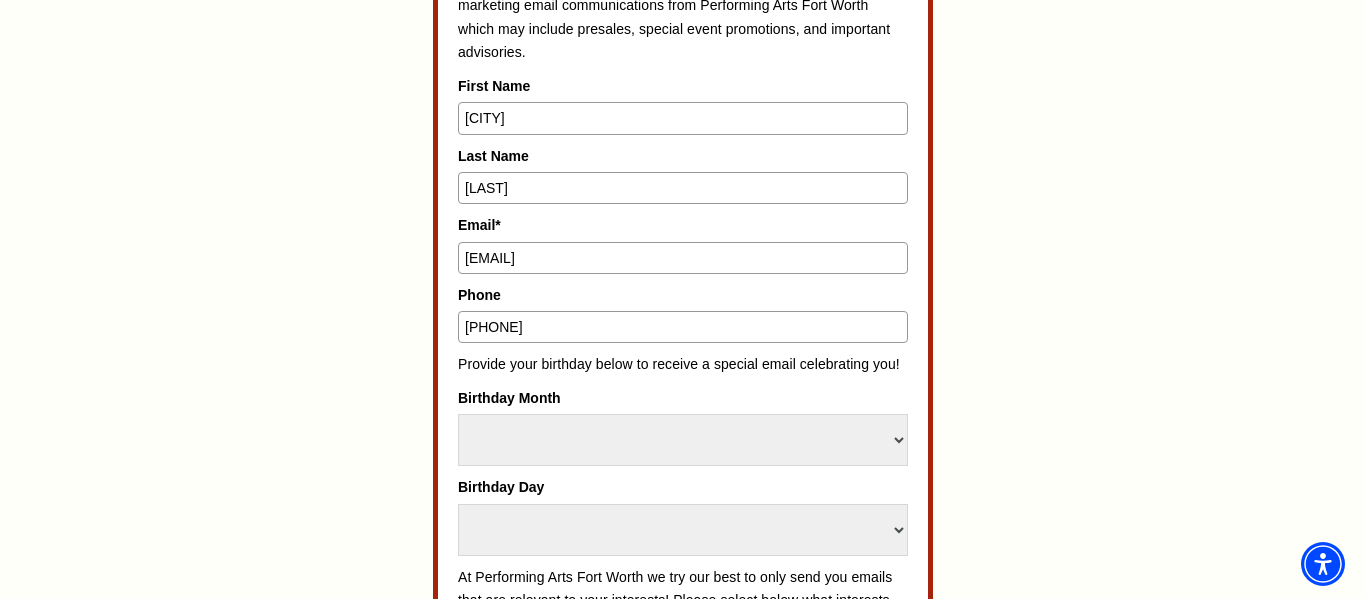 scroll, scrollTop: 1067, scrollLeft: 0, axis: vertical 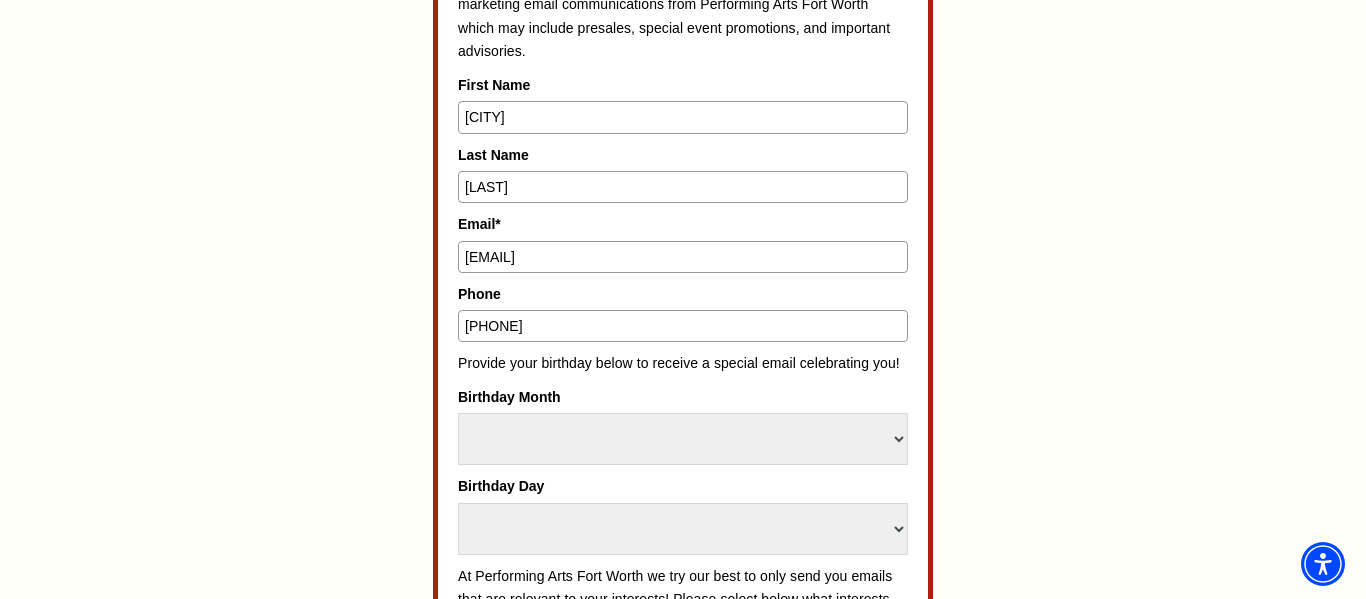 type on "chfox63@gmail.com" 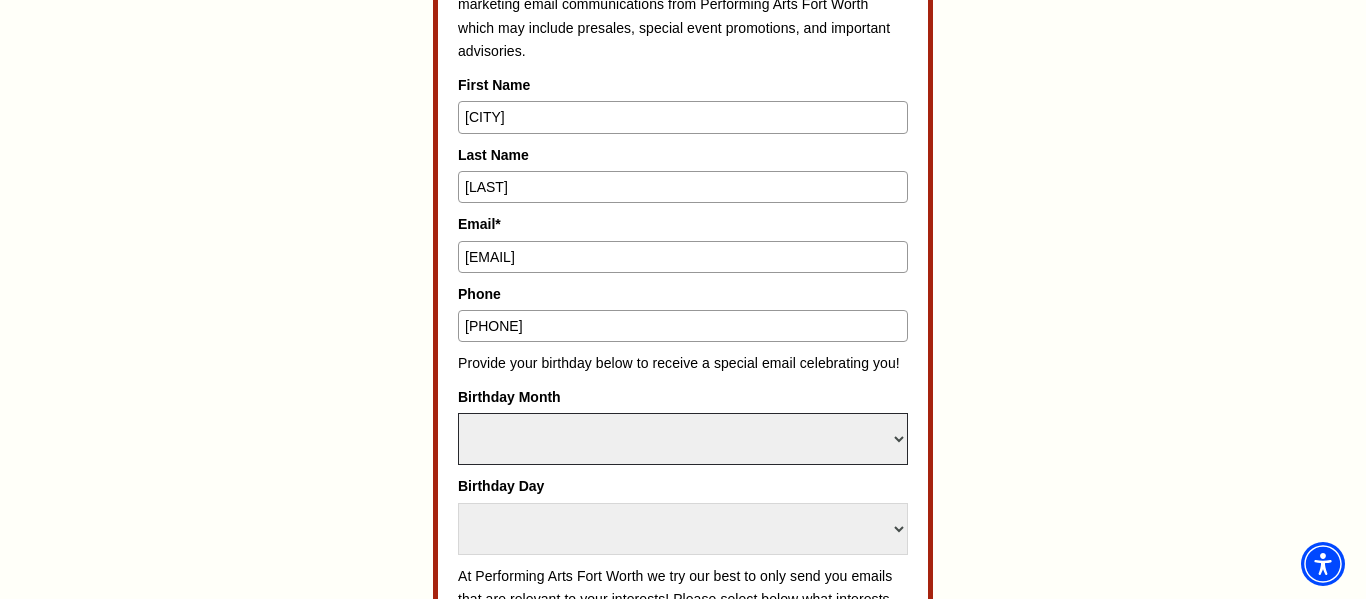 click on "Select Month
January
February
March
April
May
June
July
August
September
October
November
December" at bounding box center (683, 439) 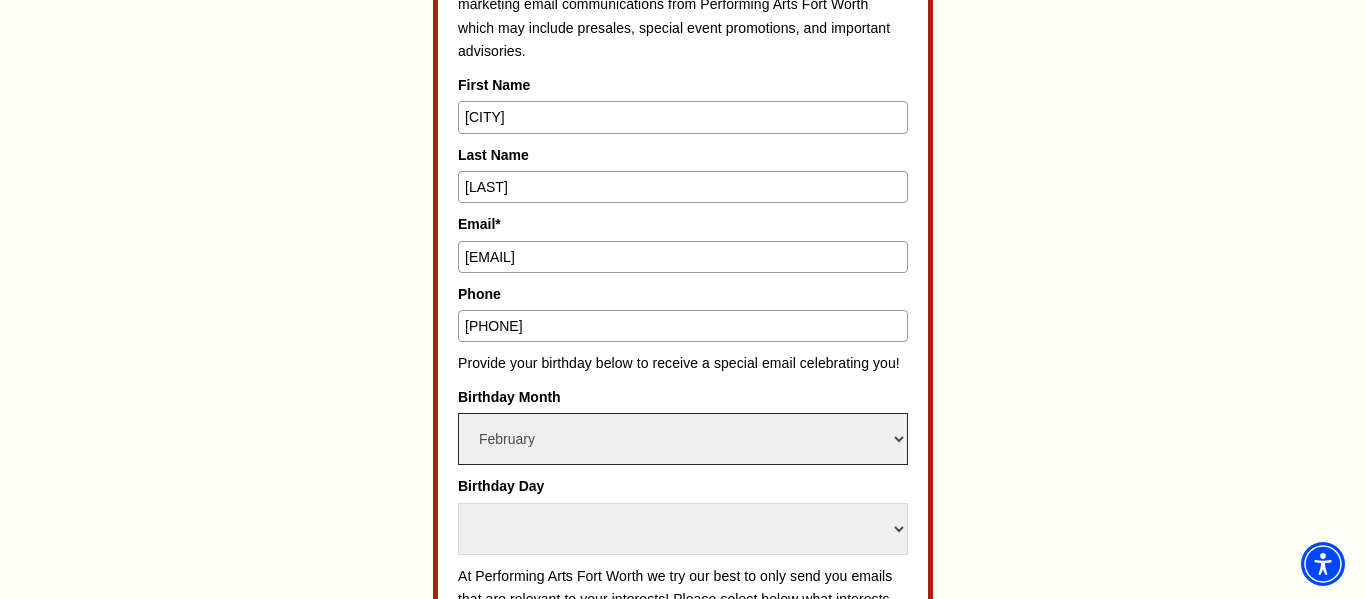 click on "Select Month
January
February
March
April
May
June
July
August
September
October
November
December" at bounding box center [683, 439] 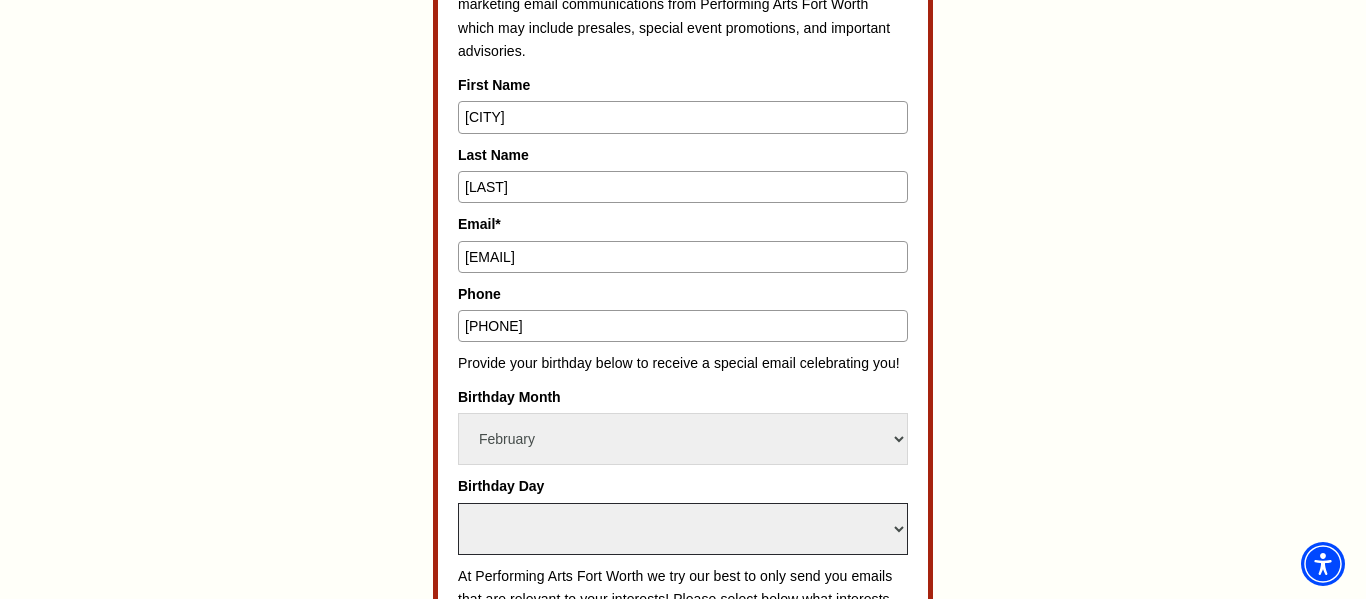click on "Select Day
1
2
3
4
5
6
7
8
9
10
11
12
13
14
15
16
17
18
19
20
21
22
23
24
25
26
27
28
29
30
31" at bounding box center (683, 529) 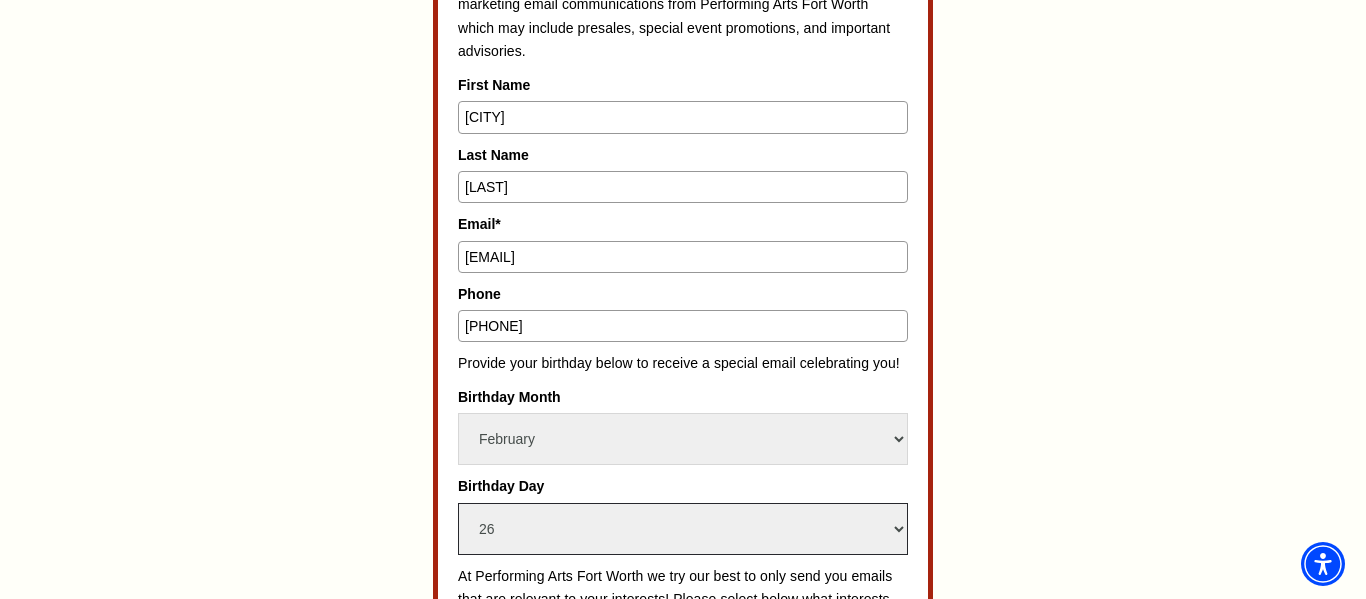 click on "Select Day
1
2
3
4
5
6
7
8
9
10
11
12
13
14
15
16
17
18
19
20
21
22
23
24
25
26
27
28
29
30
31" at bounding box center [683, 529] 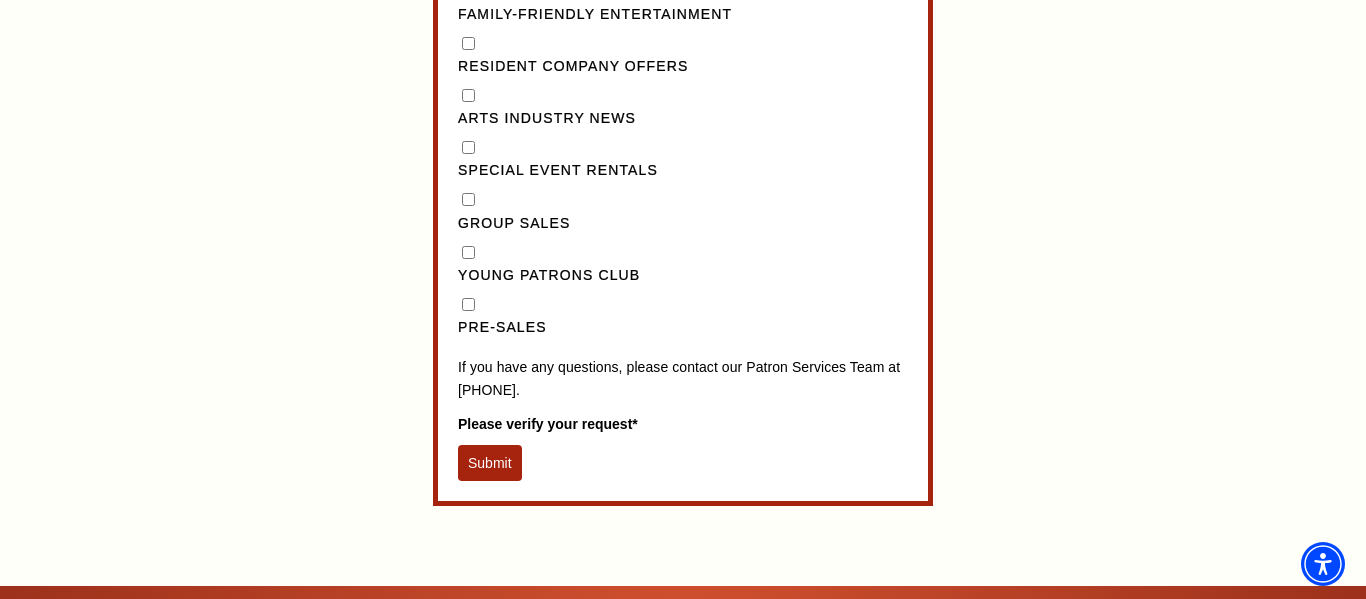 scroll, scrollTop: 2071, scrollLeft: 0, axis: vertical 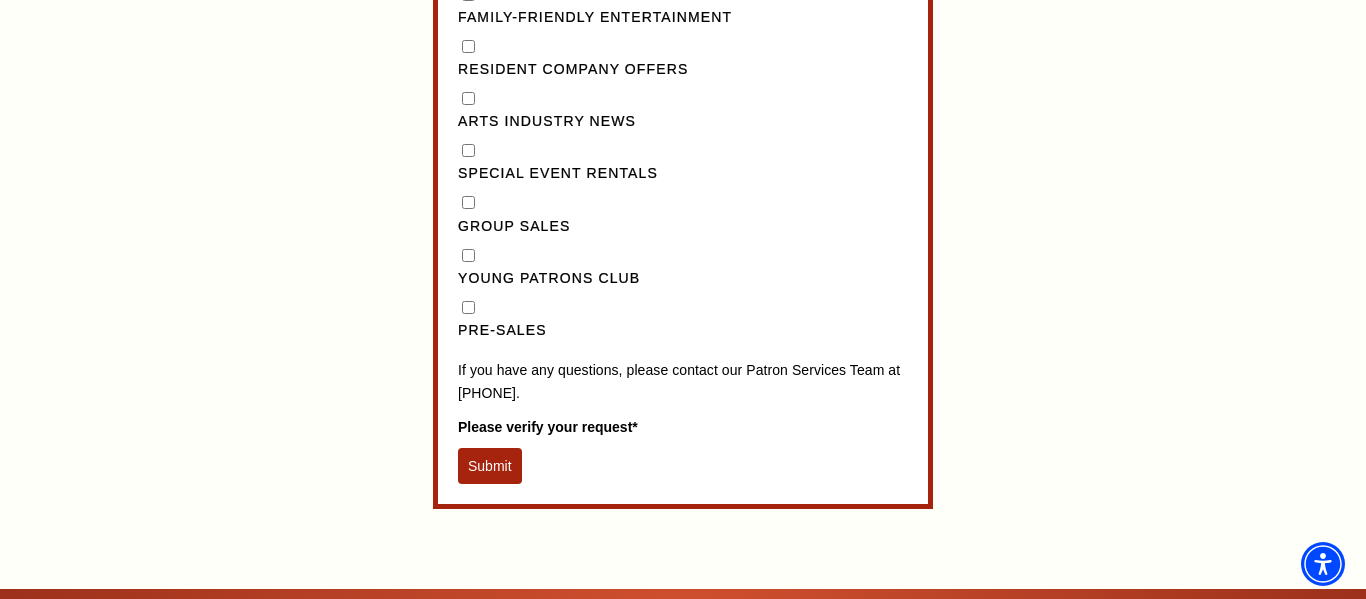 click on "Pre-Sales" at bounding box center (468, 307) 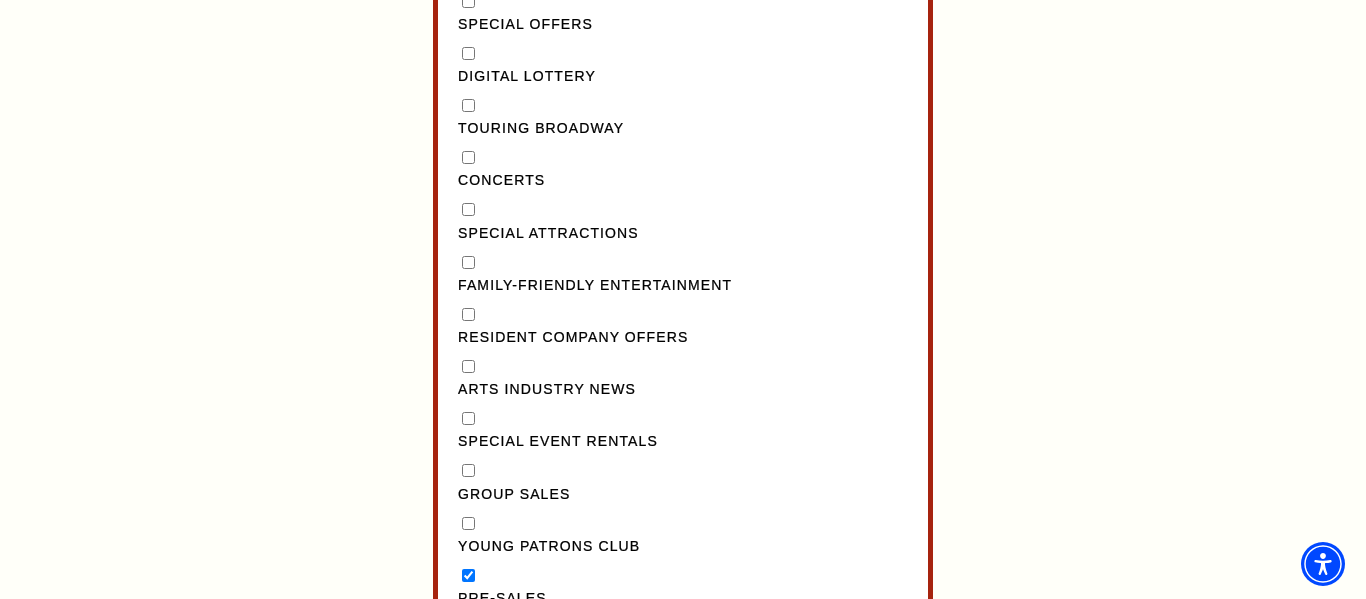 scroll, scrollTop: 1793, scrollLeft: 0, axis: vertical 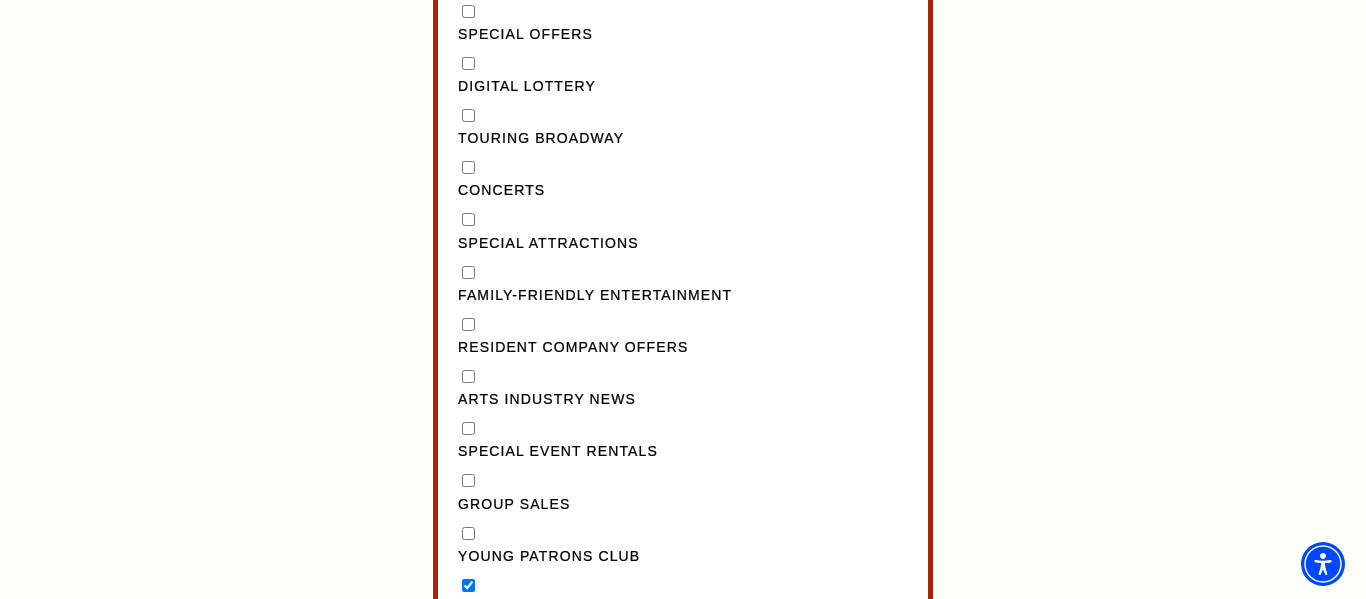 click on "Family-Friendly Entertainment" at bounding box center [468, 272] 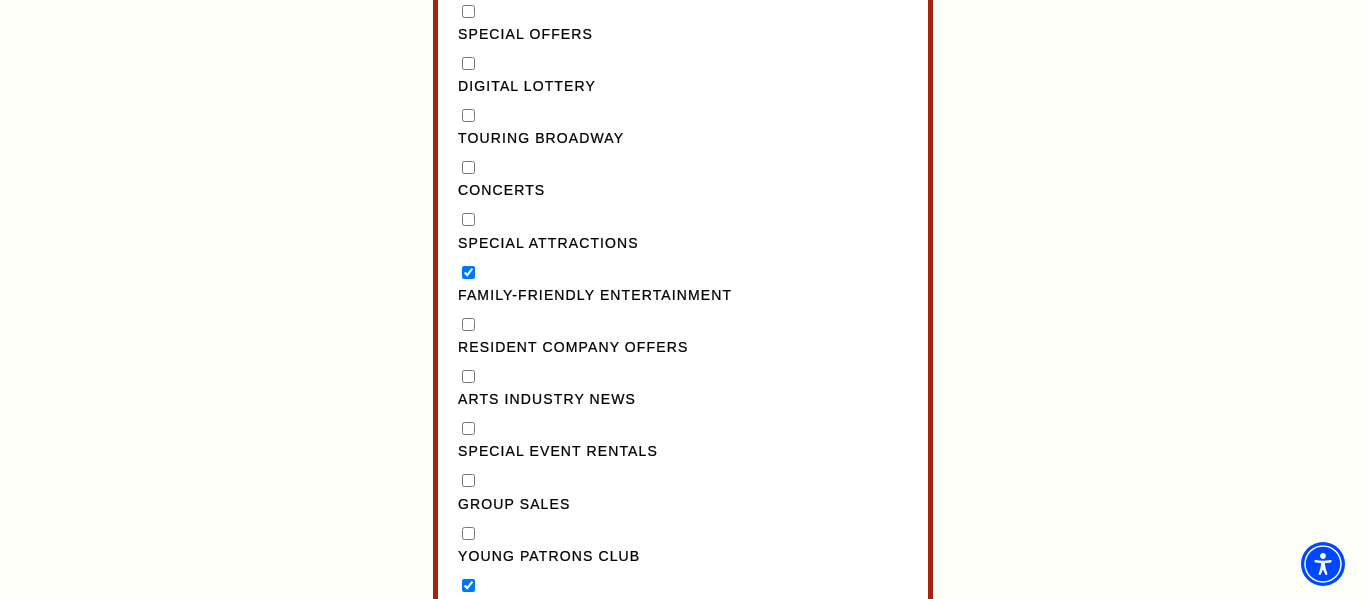 click on "Special Attractions" at bounding box center (468, 219) 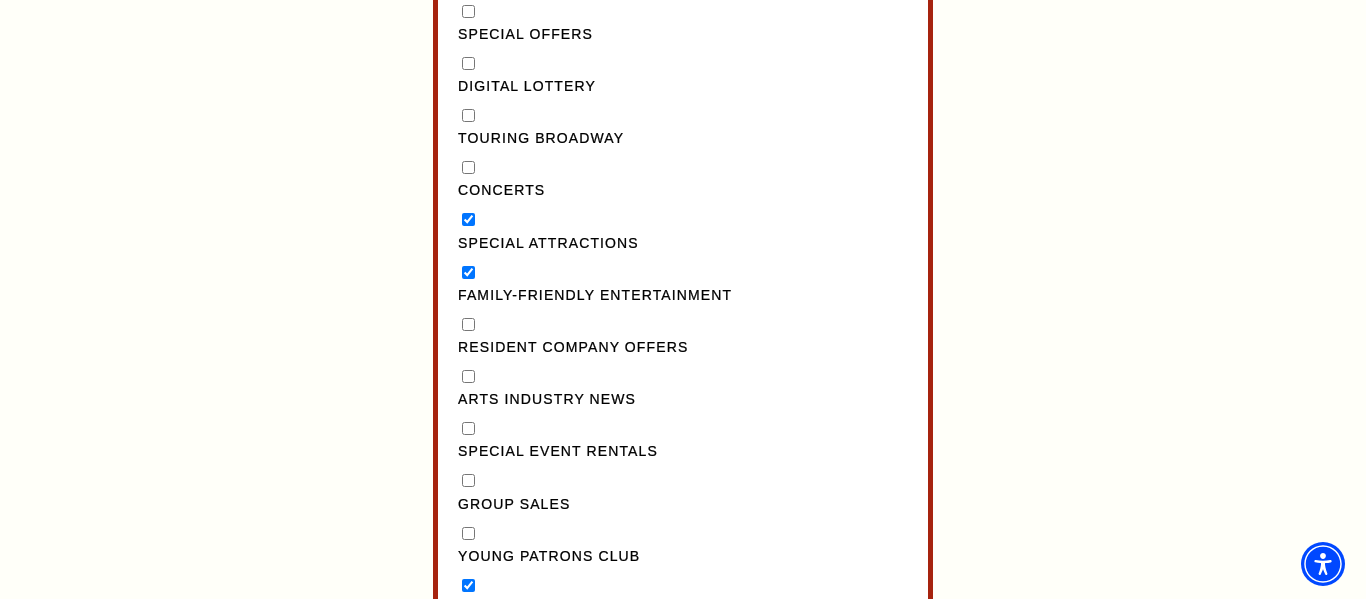 click on "Concerts" at bounding box center (468, 167) 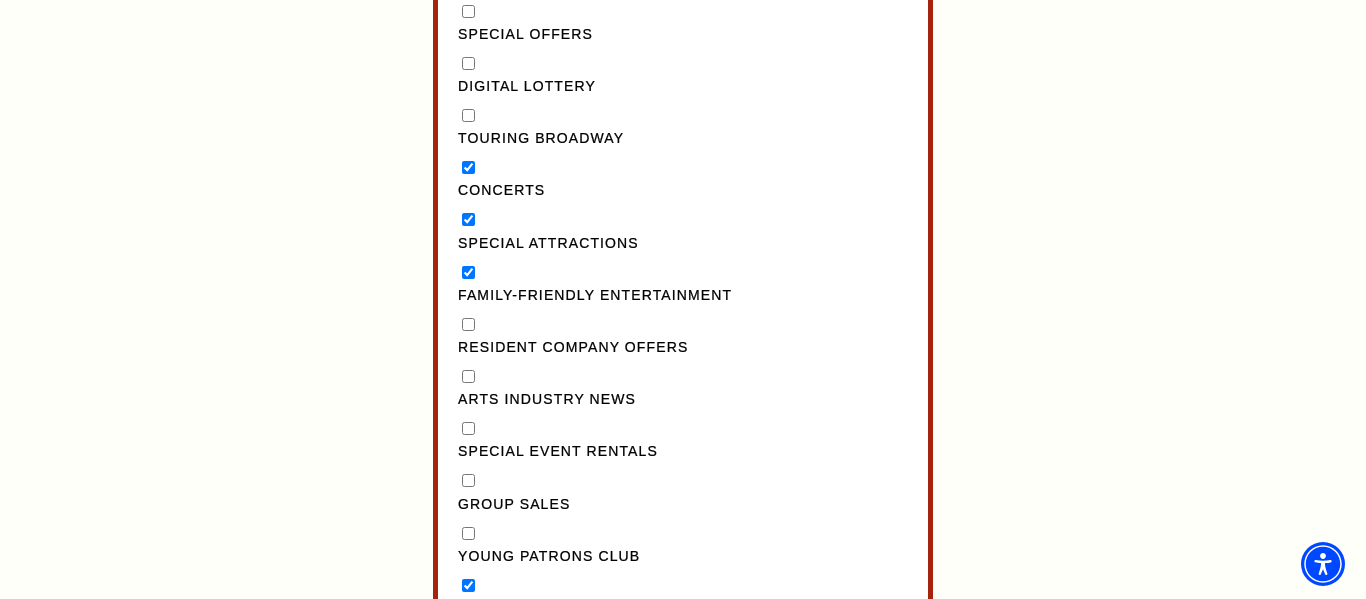 click on "Touring Broadway" at bounding box center (468, 115) 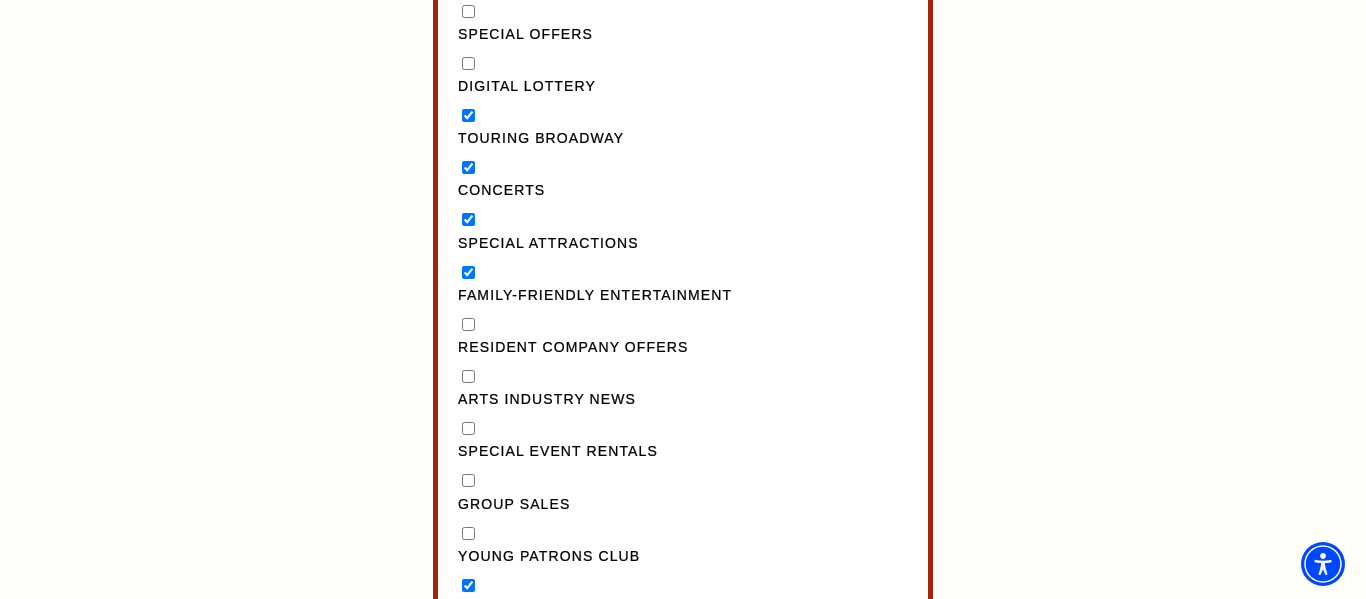 click on "Digital Lottery" at bounding box center [468, 63] 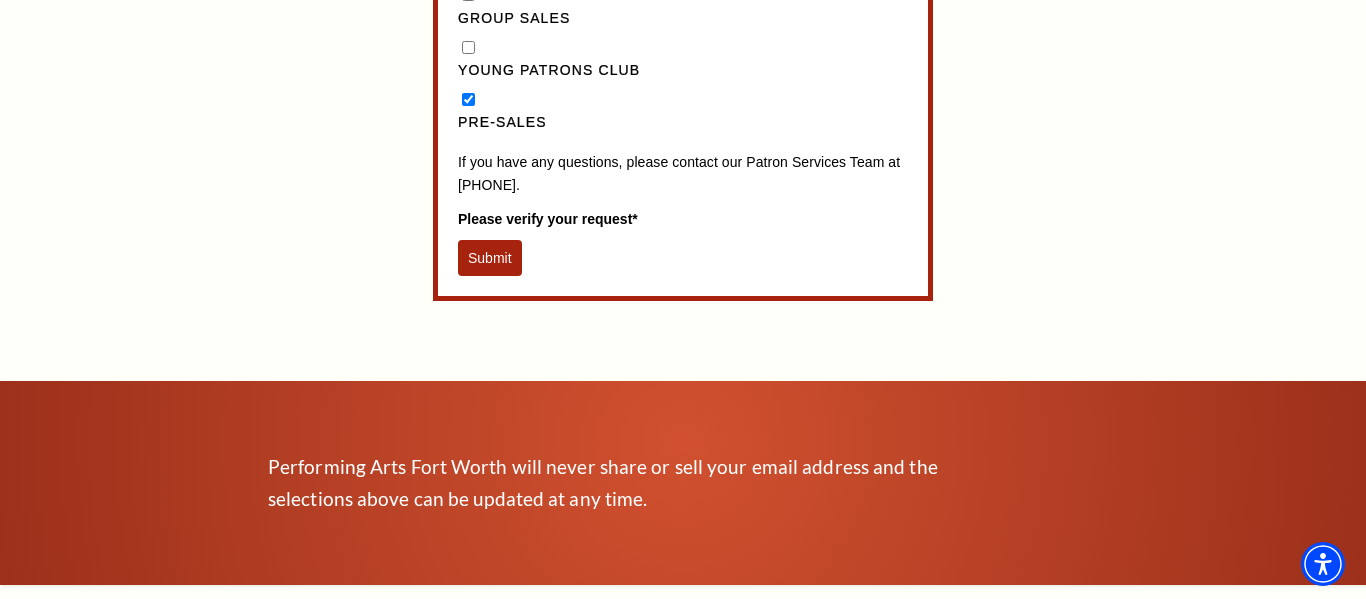 scroll, scrollTop: 2282, scrollLeft: 0, axis: vertical 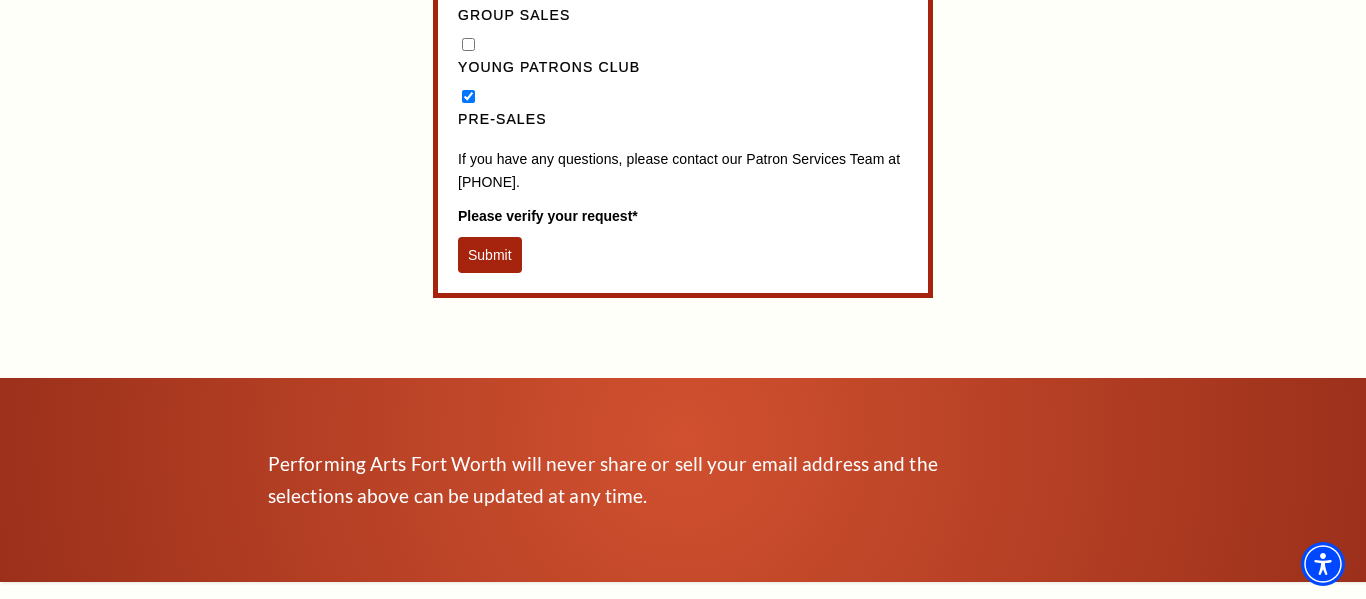 click on "Submit" at bounding box center (490, 255) 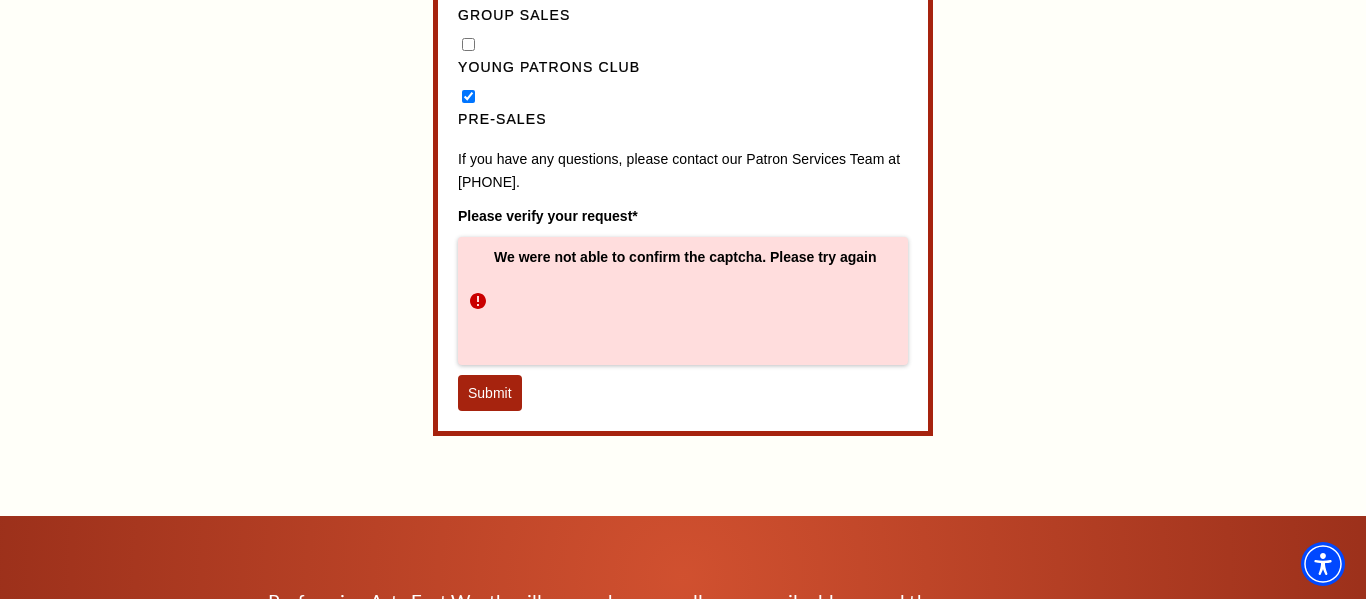 click on "We were not able to confirm the captcha. Please try again" at bounding box center (683, 301) 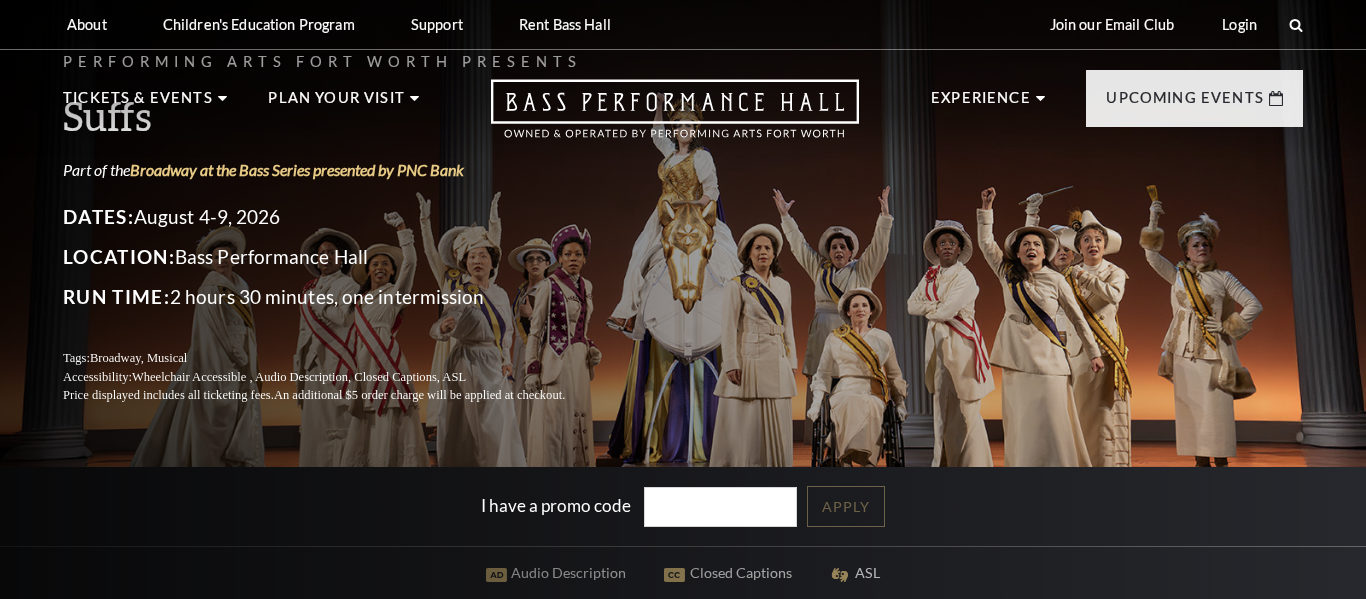 scroll, scrollTop: 1053, scrollLeft: 0, axis: vertical 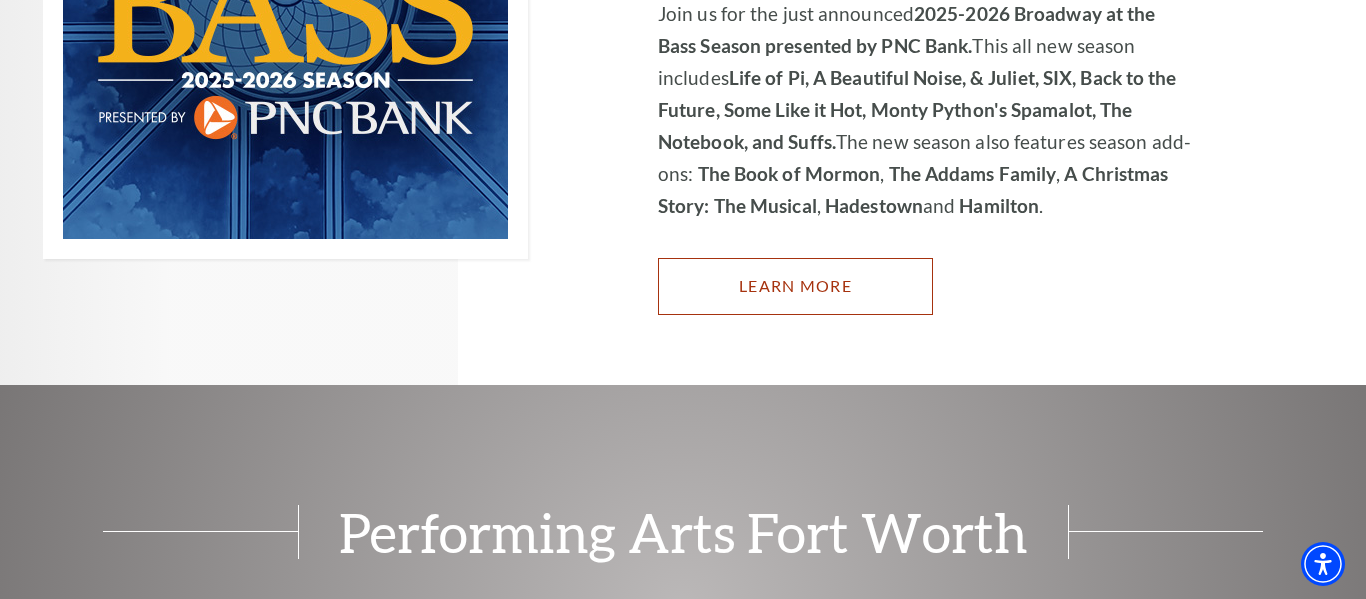 drag, startPoint x: 1365, startPoint y: 44, endPoint x: 792, endPoint y: 281, distance: 620.07904 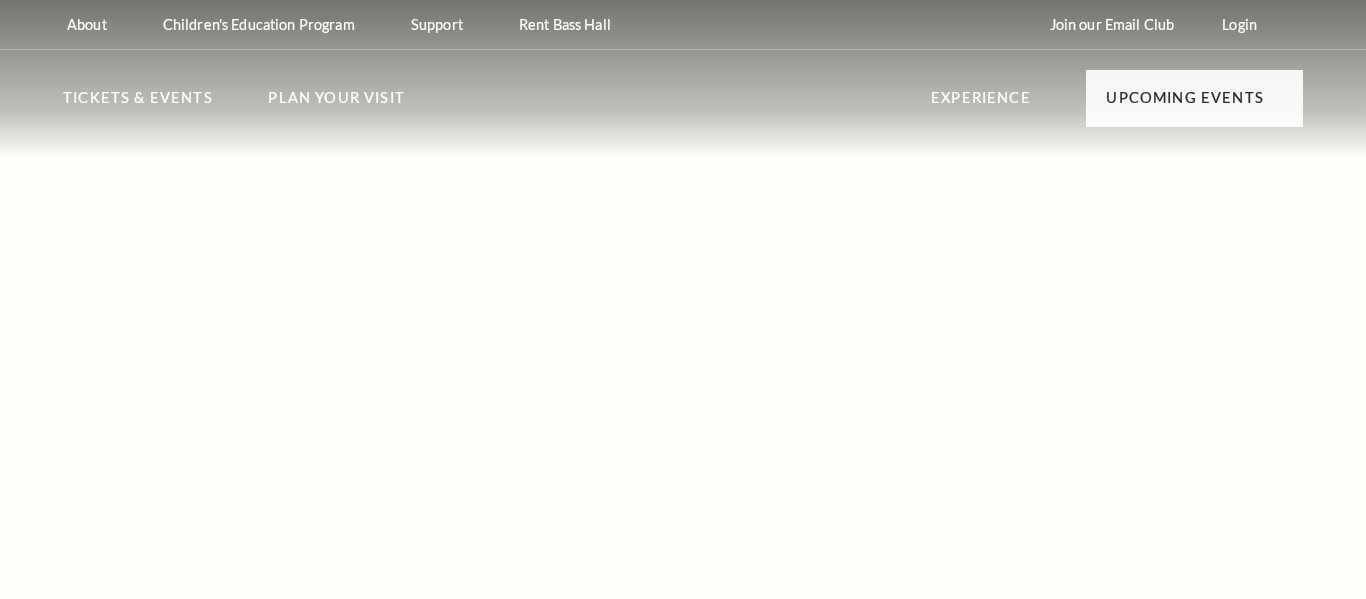 scroll, scrollTop: 0, scrollLeft: 0, axis: both 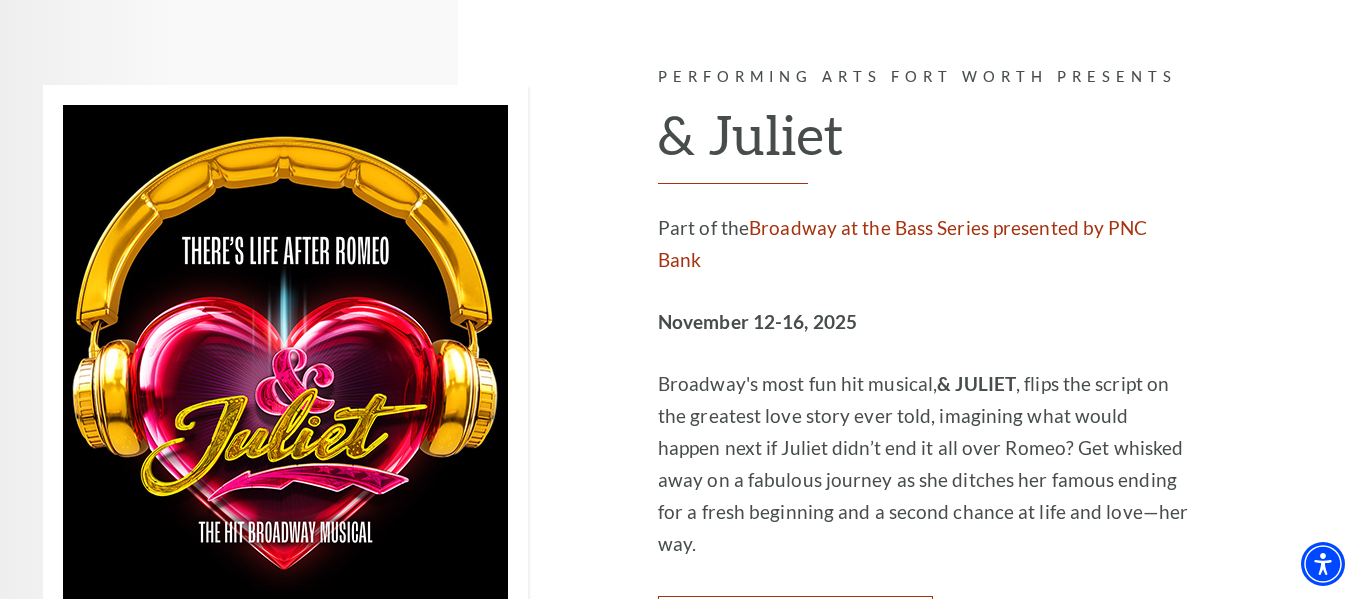 click on "Learn More" at bounding box center [795, 624] 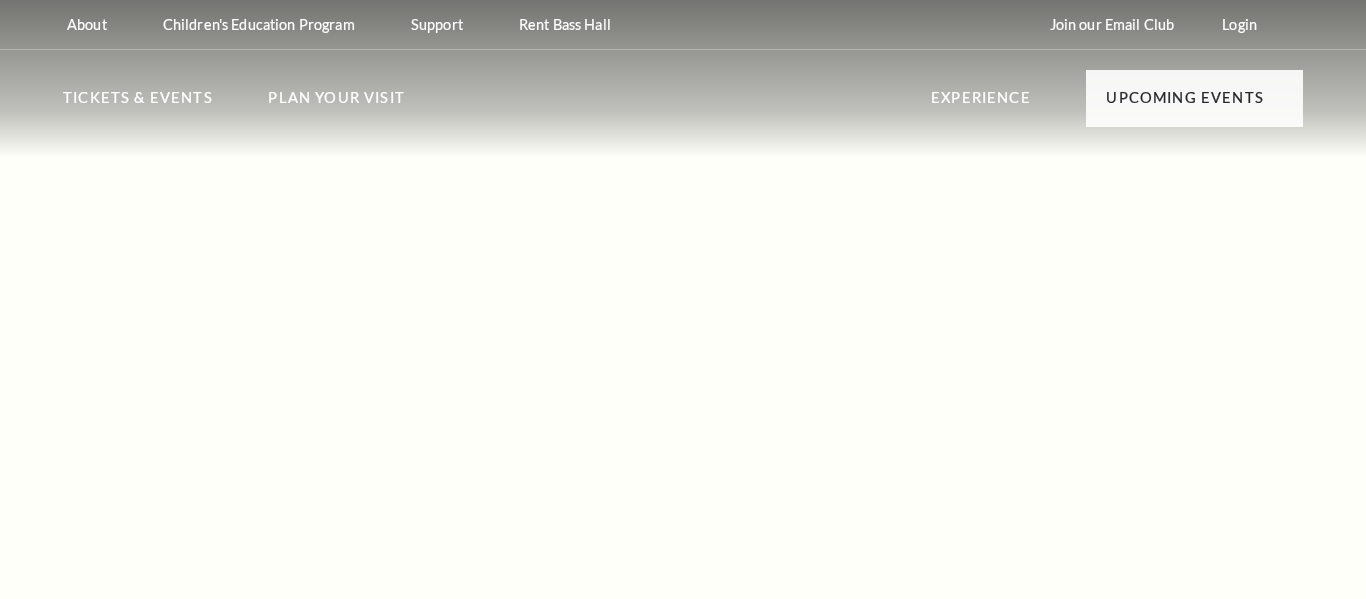 scroll, scrollTop: 0, scrollLeft: 0, axis: both 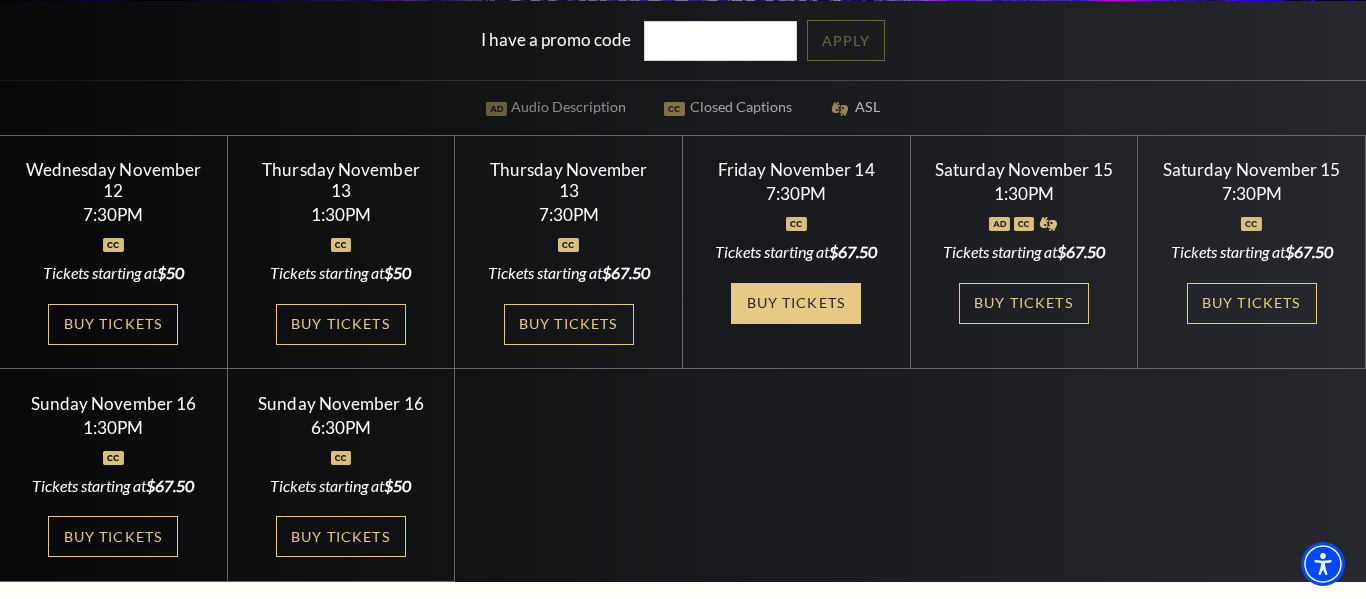 click on "Buy Tickets" at bounding box center [796, 303] 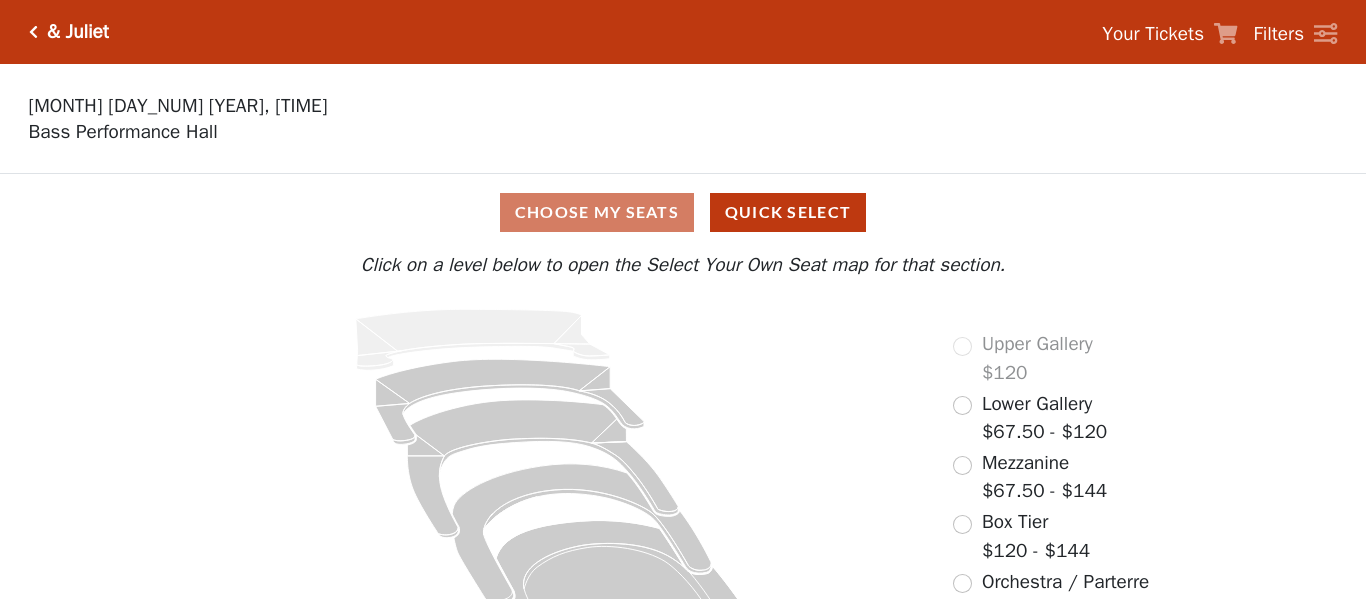 scroll, scrollTop: 0, scrollLeft: 0, axis: both 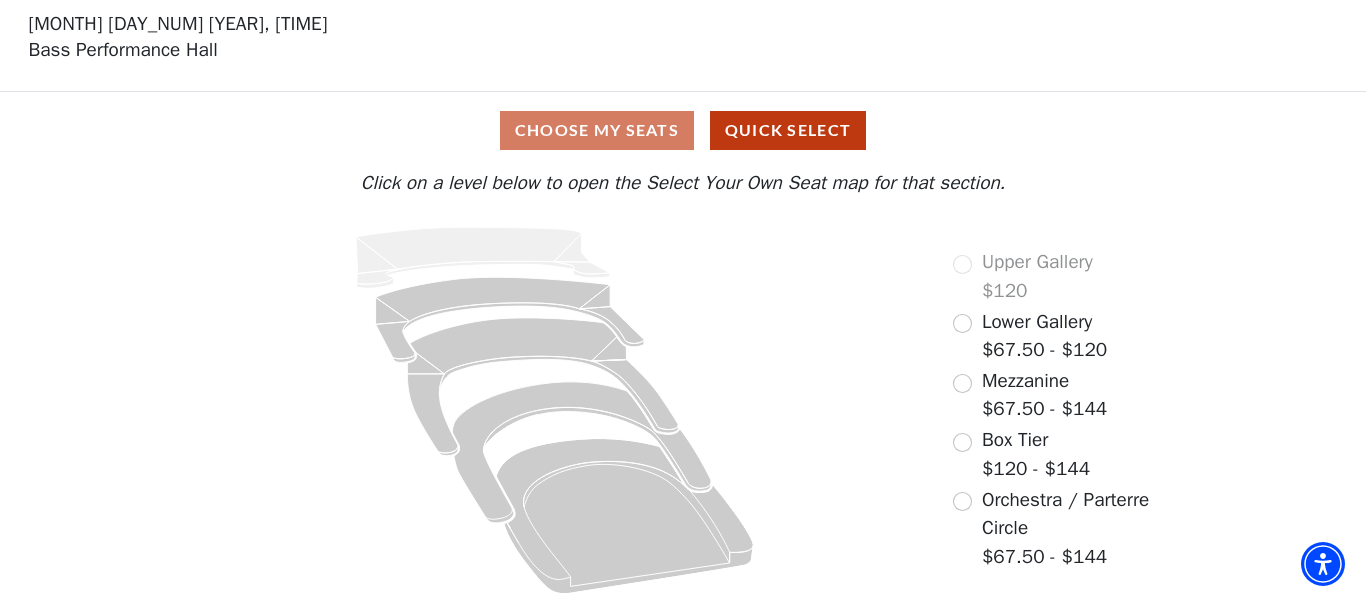 click on "Choose My Seats
Quick Select" at bounding box center [683, 130] 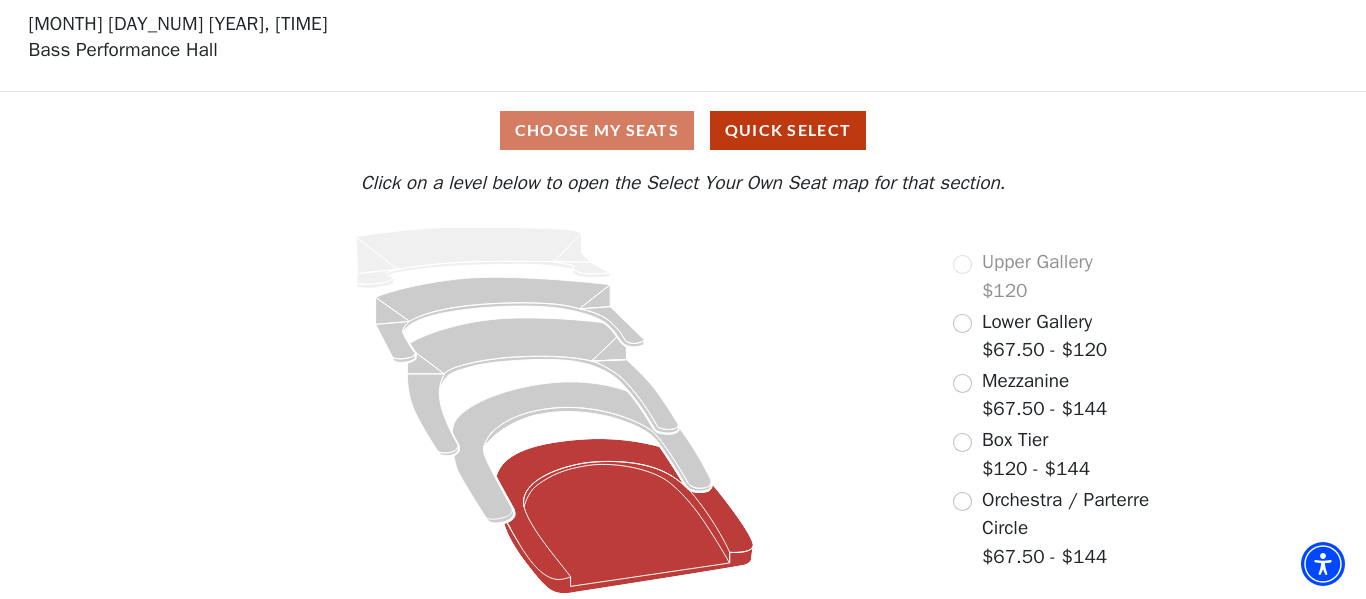 click 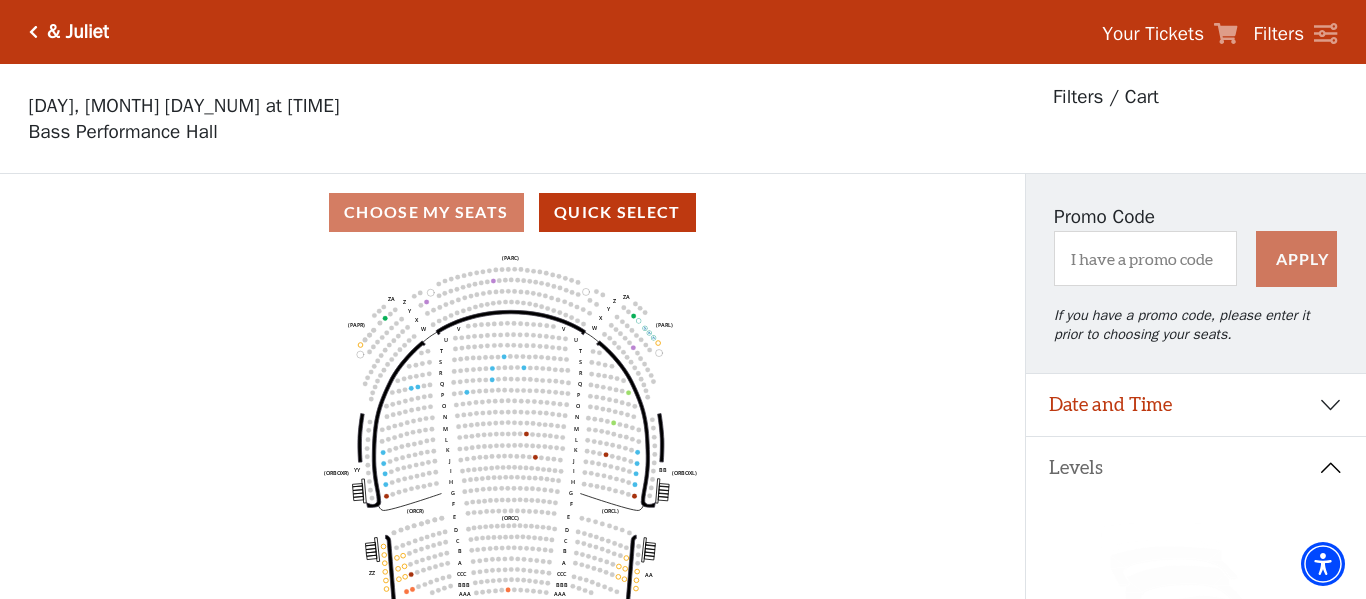 scroll, scrollTop: 93, scrollLeft: 0, axis: vertical 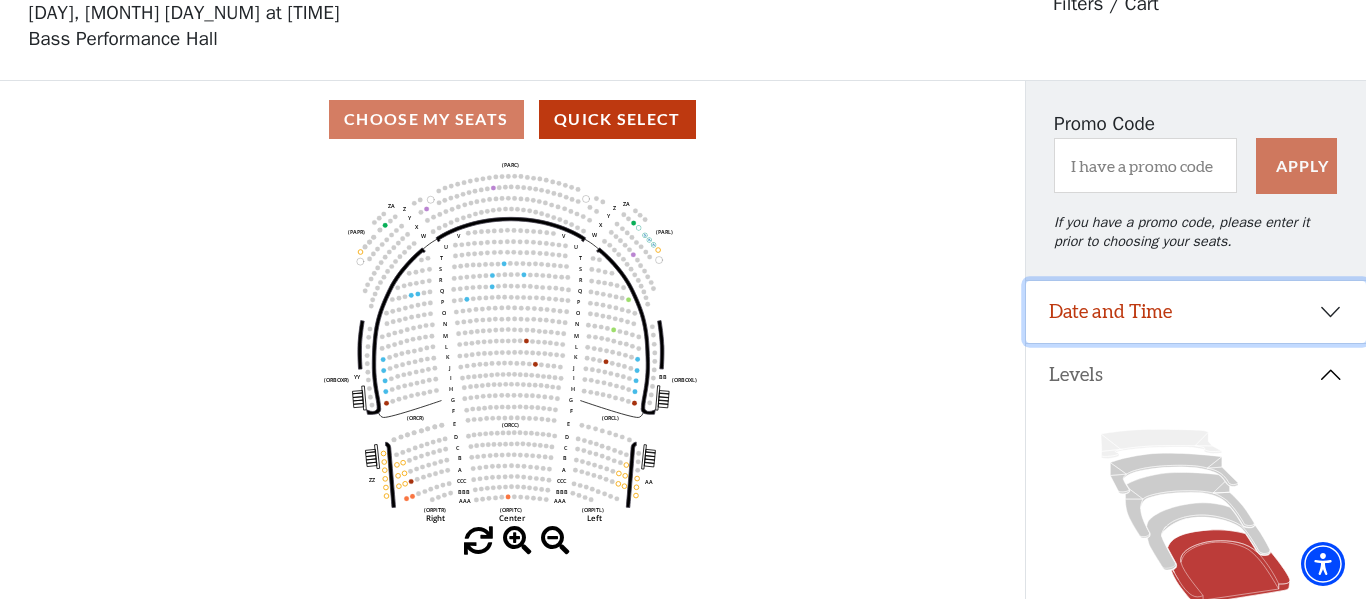 click on "Date and Time" at bounding box center (1196, 312) 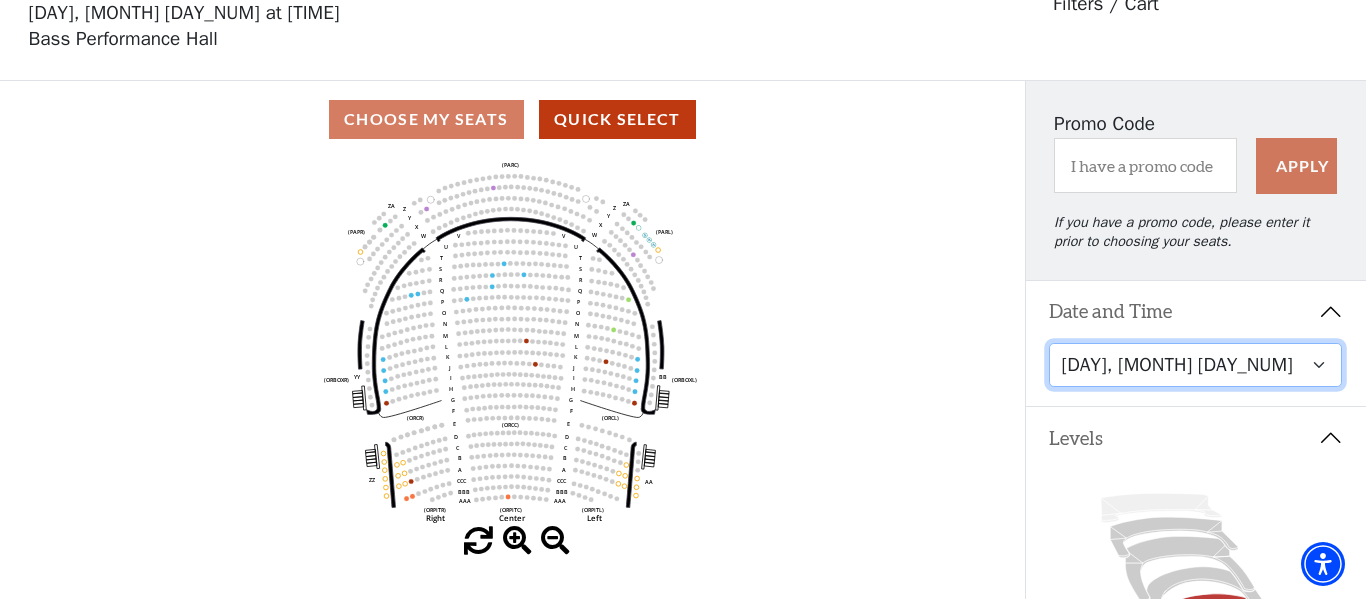 click on "[DAY], [MONTH] [DAY_NUM] at [TIME] [DAY], [MONTH] [DAY_NUM] at [TIME] [DAY], [MONTH] [DAY_NUM] at [TIME] [DAY], [MONTH] [DAY_NUM] at [TIME] [DAY], [MONTH] [DAY_NUM] at [TIME] [DAY], [MONTH] [DAY_NUM] at [TIME] [DAY], [MONTH] [DAY_NUM] at [TIME] [DAY], [MONTH] [DAY_NUM] at [TIME]" at bounding box center (1195, 365) 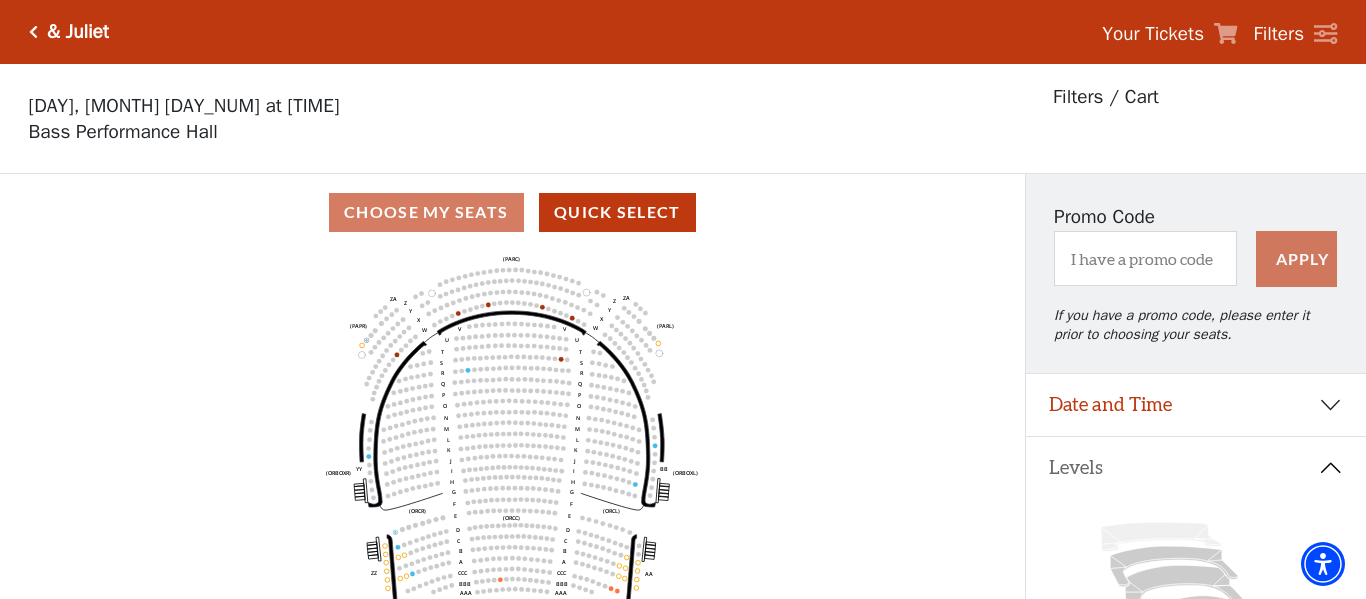 scroll, scrollTop: 93, scrollLeft: 0, axis: vertical 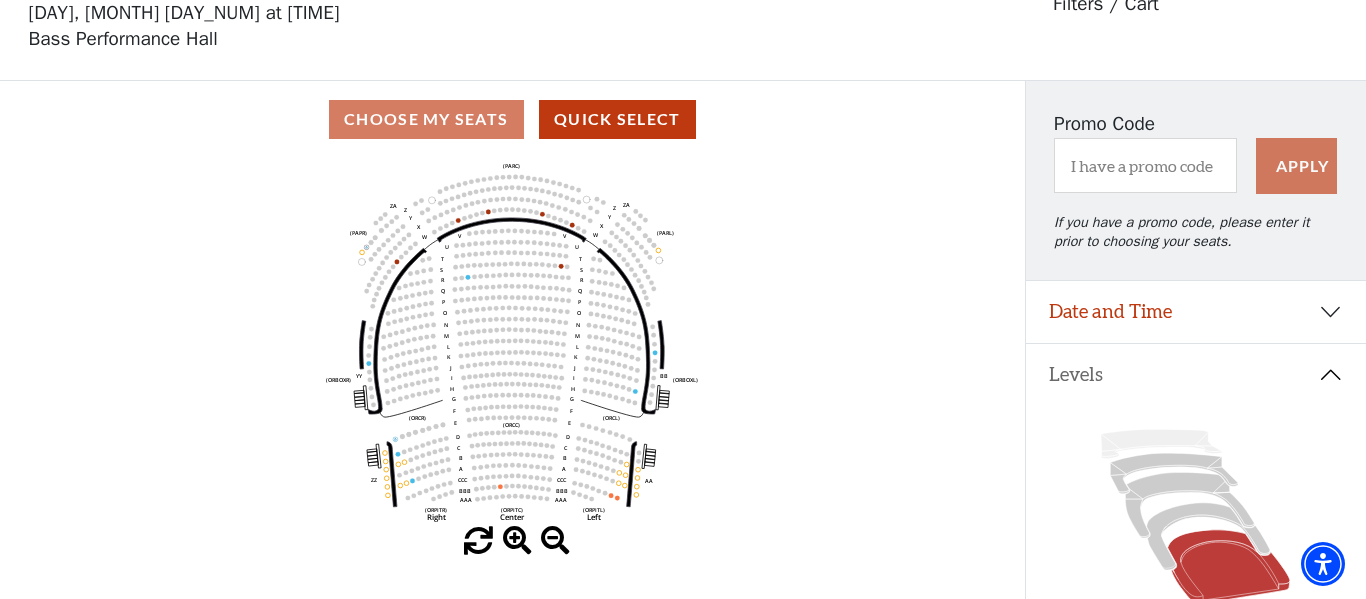 click on "Choose My Seats
Quick Select" at bounding box center (512, 119) 